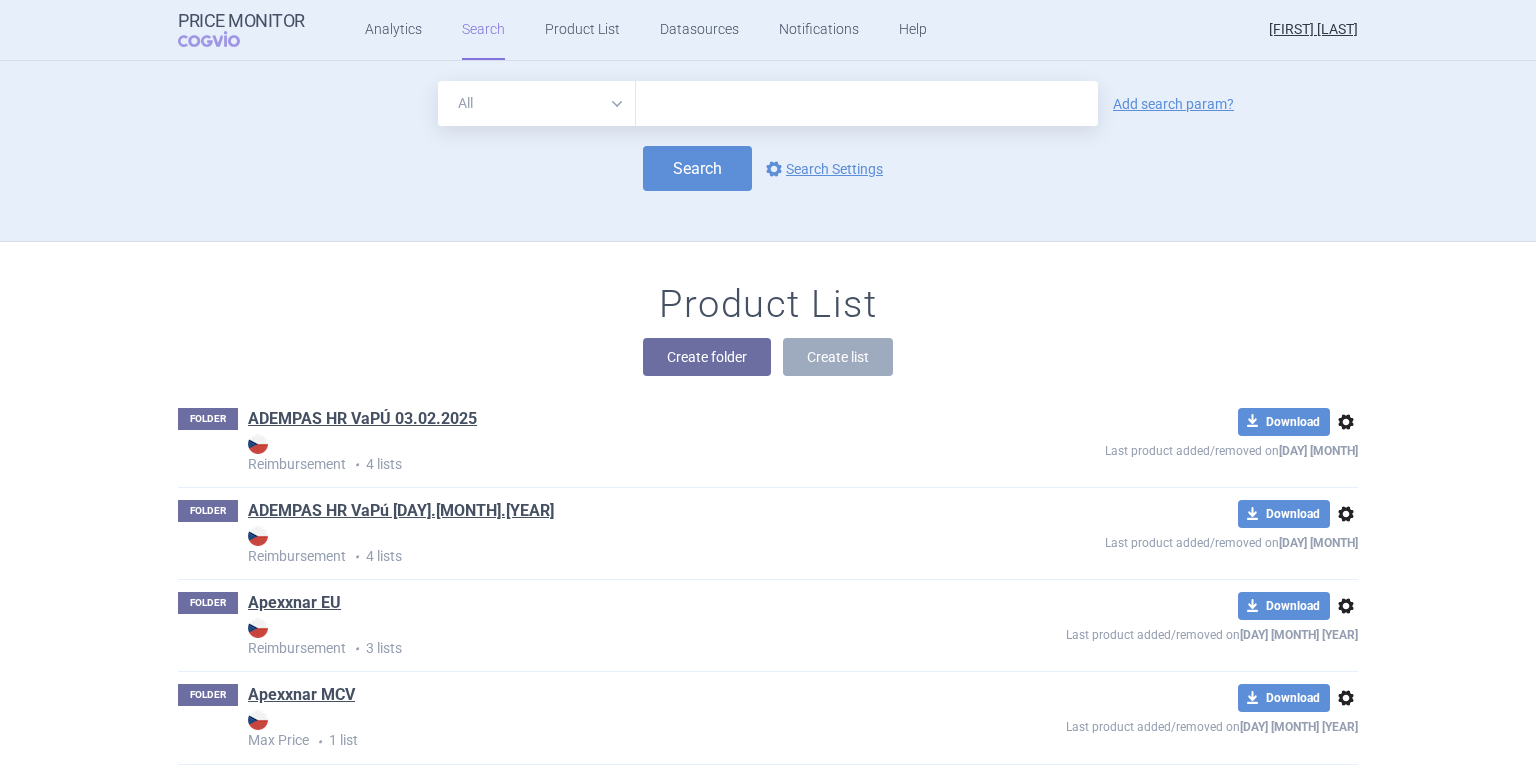 scroll, scrollTop: 0, scrollLeft: 0, axis: both 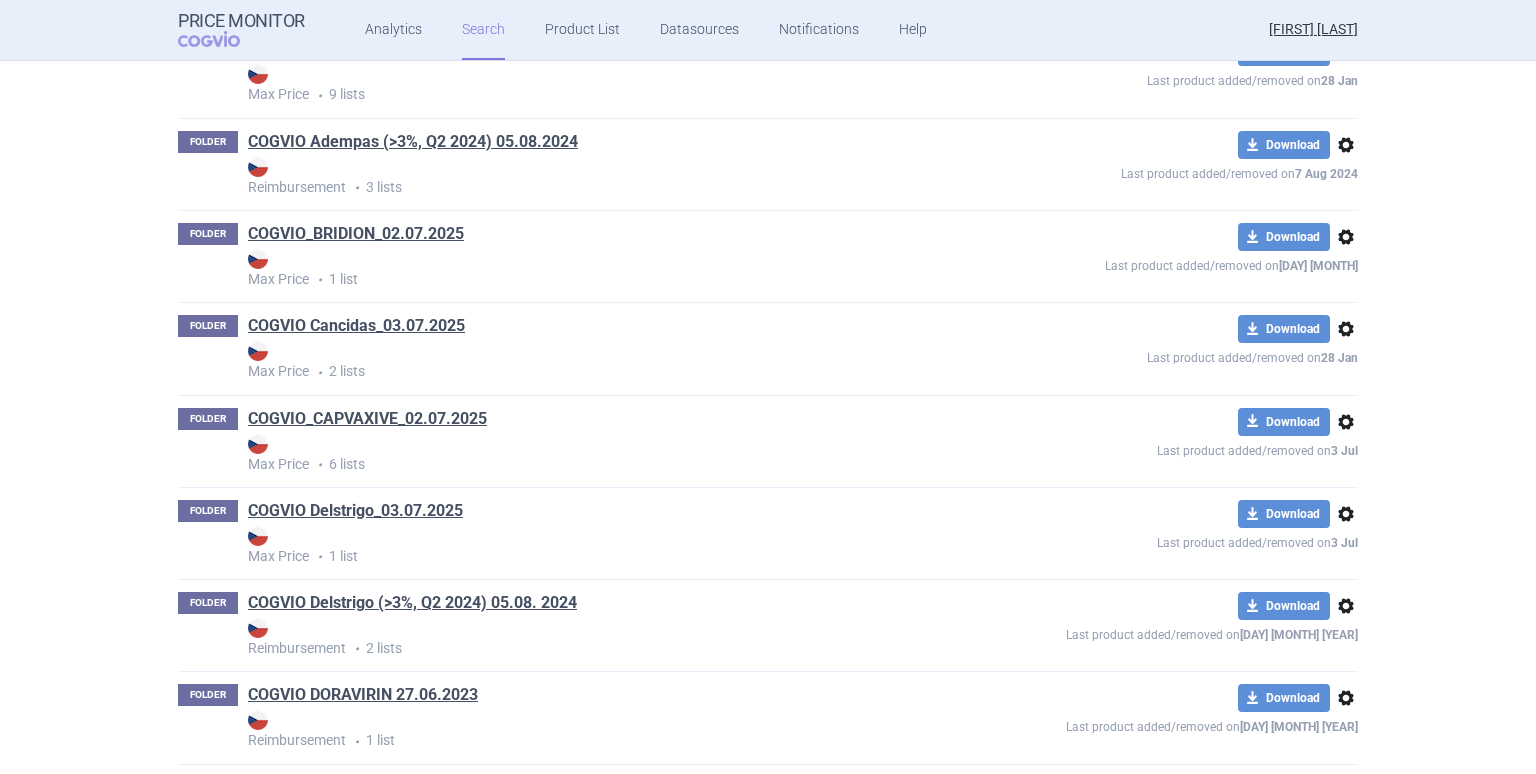 click on "COGVIO_CAPVAXIVE_02.07.2025" at bounding box center (367, 419) 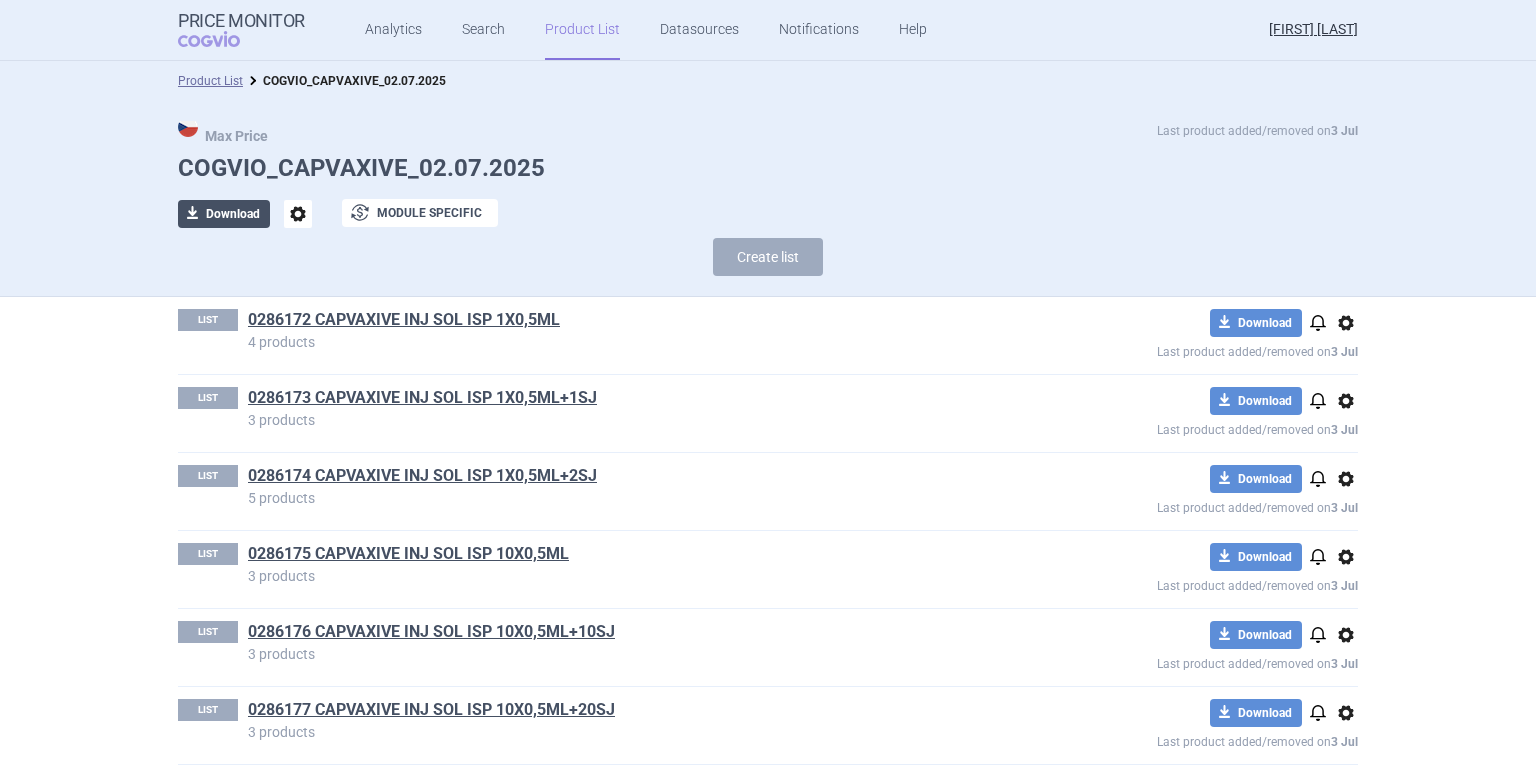 click on "download  Download" at bounding box center [224, 214] 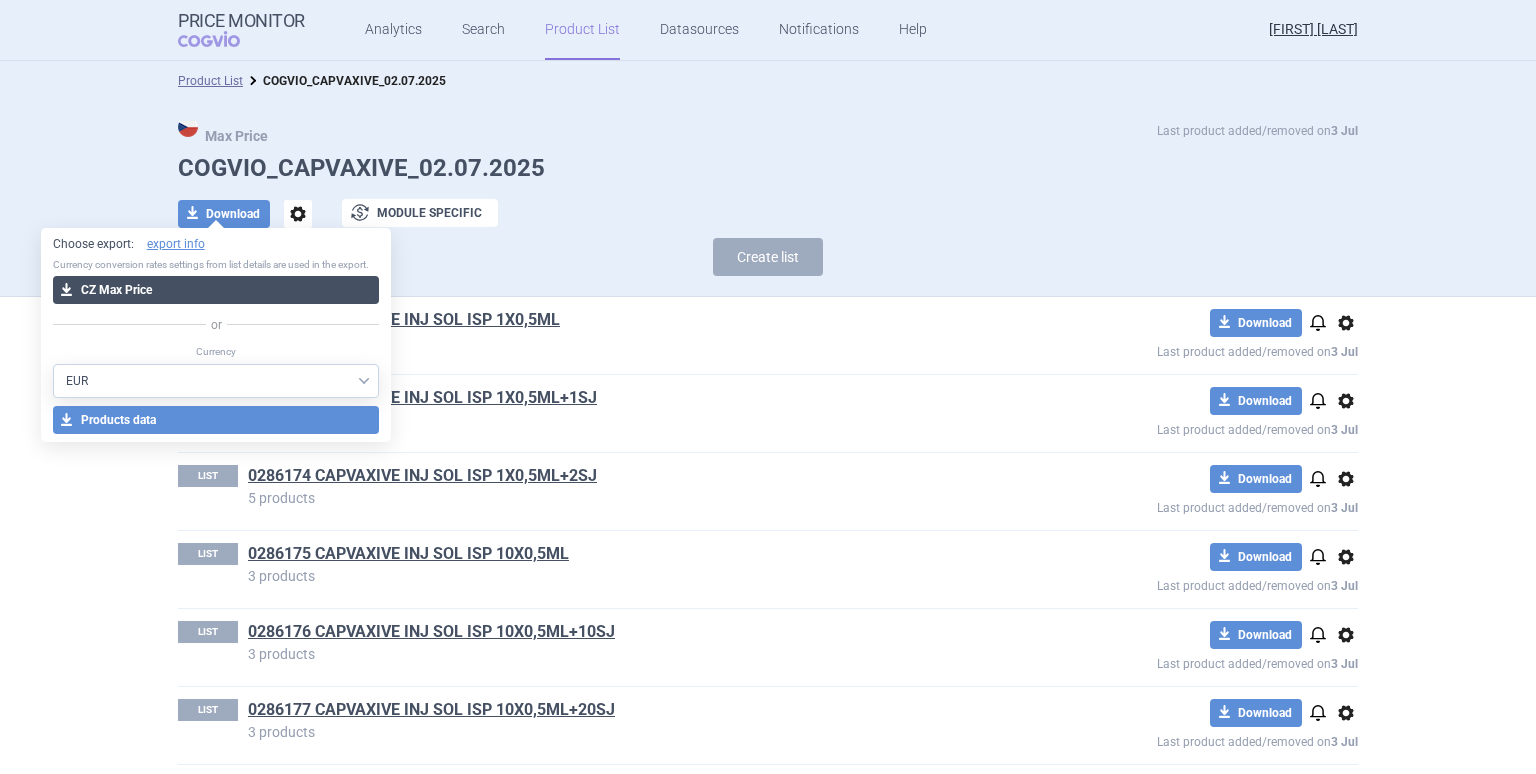 click on "download  CZ Max Price" at bounding box center (216, 290) 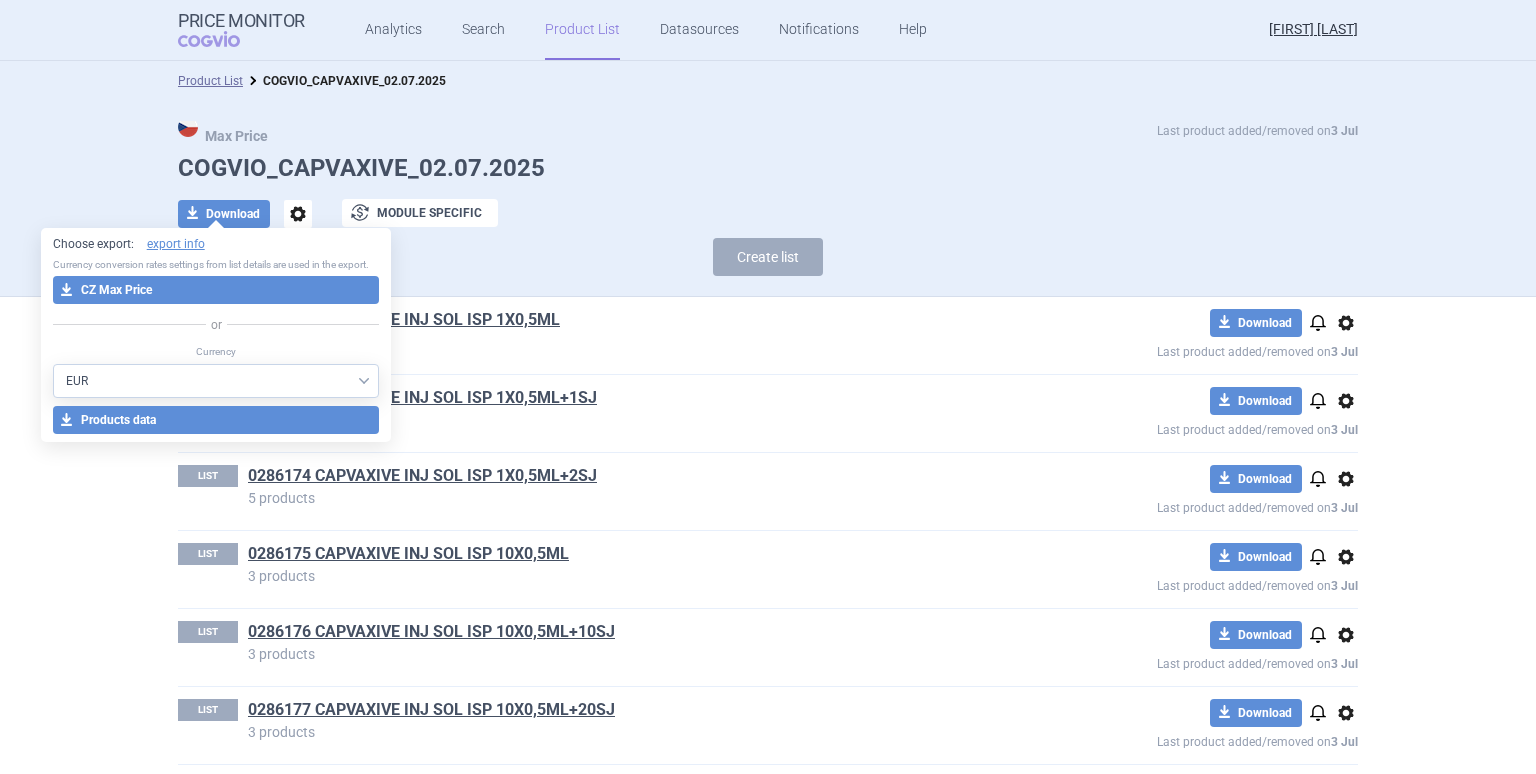 click on "Product List COGVIO_CAPVAXIVE_[DAY].[MONTH].[YEAR] Max Price Last product added/removed on [DAY] [MONTH] COGVIO_CAPVAXIVE_[DAY].[MONTH].[YEAR] download Download options exchange Module specific Create list LIST 0286172 CAPVAXIVE INJ SOL ISP 1X0,5ML 4 products download Download notifications options Last product added/removed on [DAY] [MONTH] LIST 0286173 CAPVAXIVE INJ SOL ISP 1X0,5ML+1SJ 3 products download Download notifications options Last product added/removed on [DAY] [MONTH] LIST 0286174 CAPVAXIVE INJ SOL ISP 1X0,5ML+2SJ 5 products download Download notifications options Last product added/removed on [DAY] [MONTH] LIST 0286175 CAPVAXIVE INJ SOL ISP 10X0,5ML 3 products download Download notifications options Last product added/removed on [DAY] [MONTH] LIST 0286176 CAPVAXIVE INJ SOL ISP 10X0,5ML+10SJ 3 products download Download notifications options Last product added/removed on [DAY] [MONTH] LIST 0286177 CAPVAXIVE INJ SOL ISP 10X0,5ML+20SJ 3 products download Download notifications options Last product added/removed on [DAY] [MONTH]" at bounding box center [768, 417] 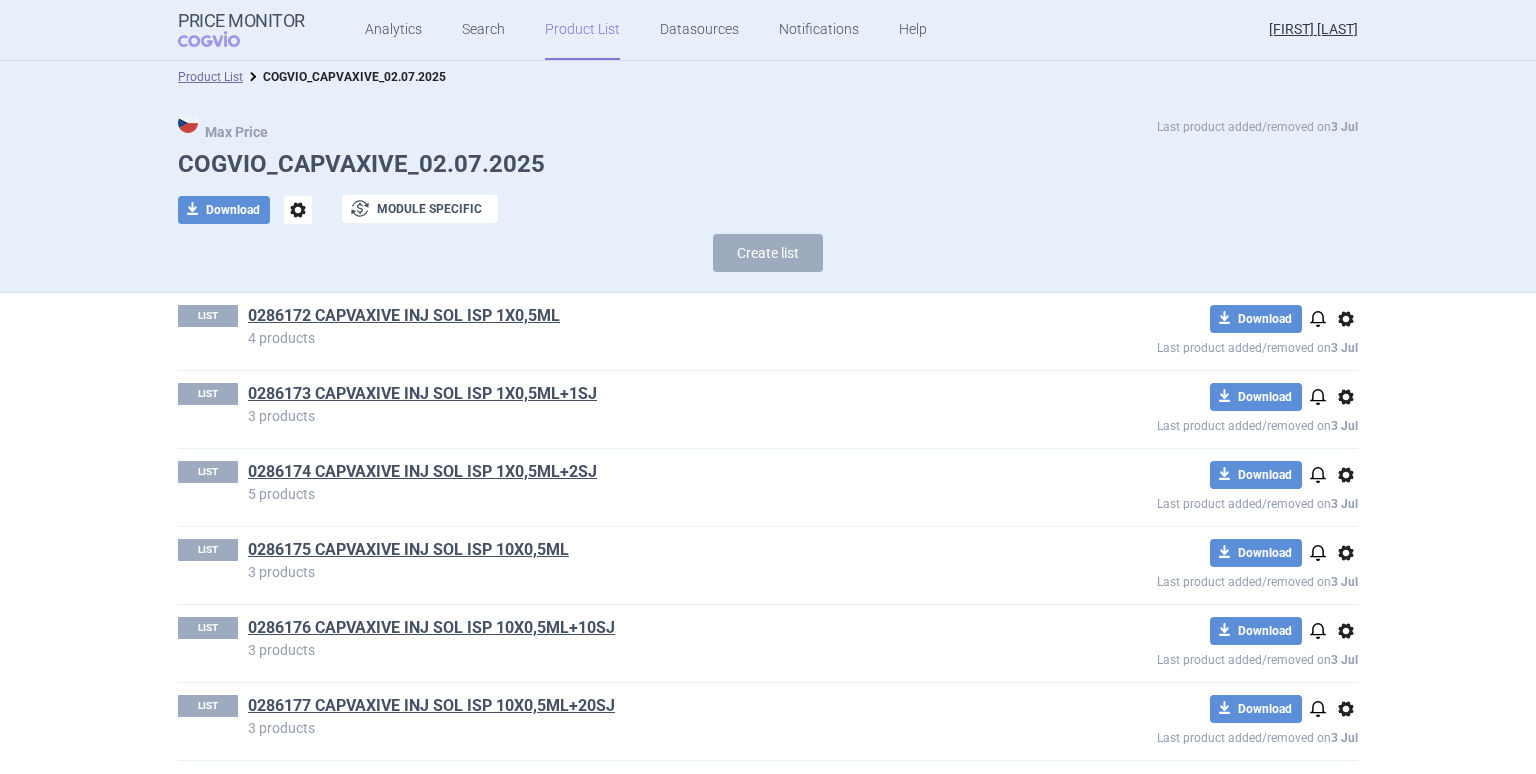 scroll, scrollTop: 9, scrollLeft: 0, axis: vertical 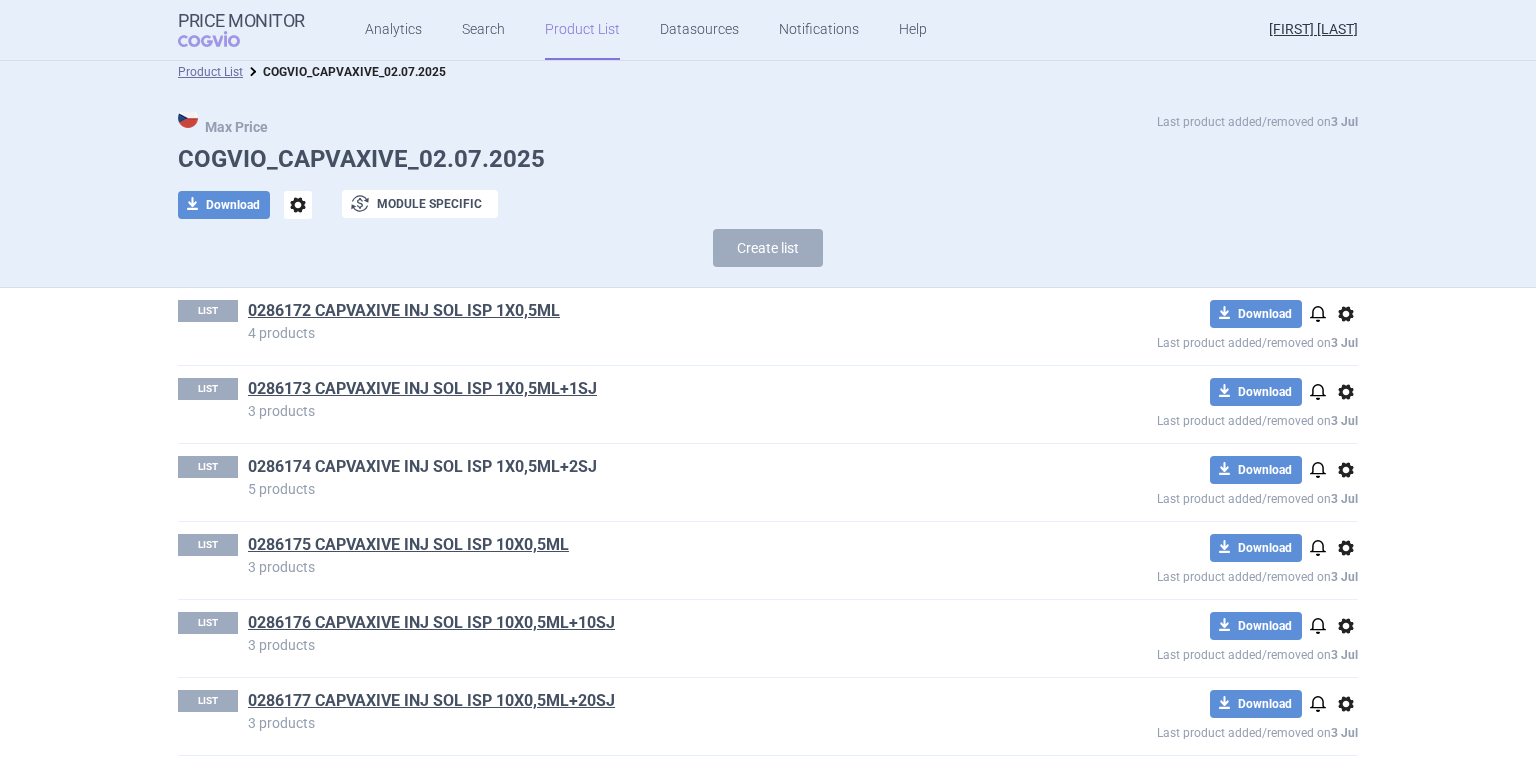 click on "0286174 CAPVAXIVE INJ SOL ISP 1X0,5ML+2SJ" at bounding box center (422, 467) 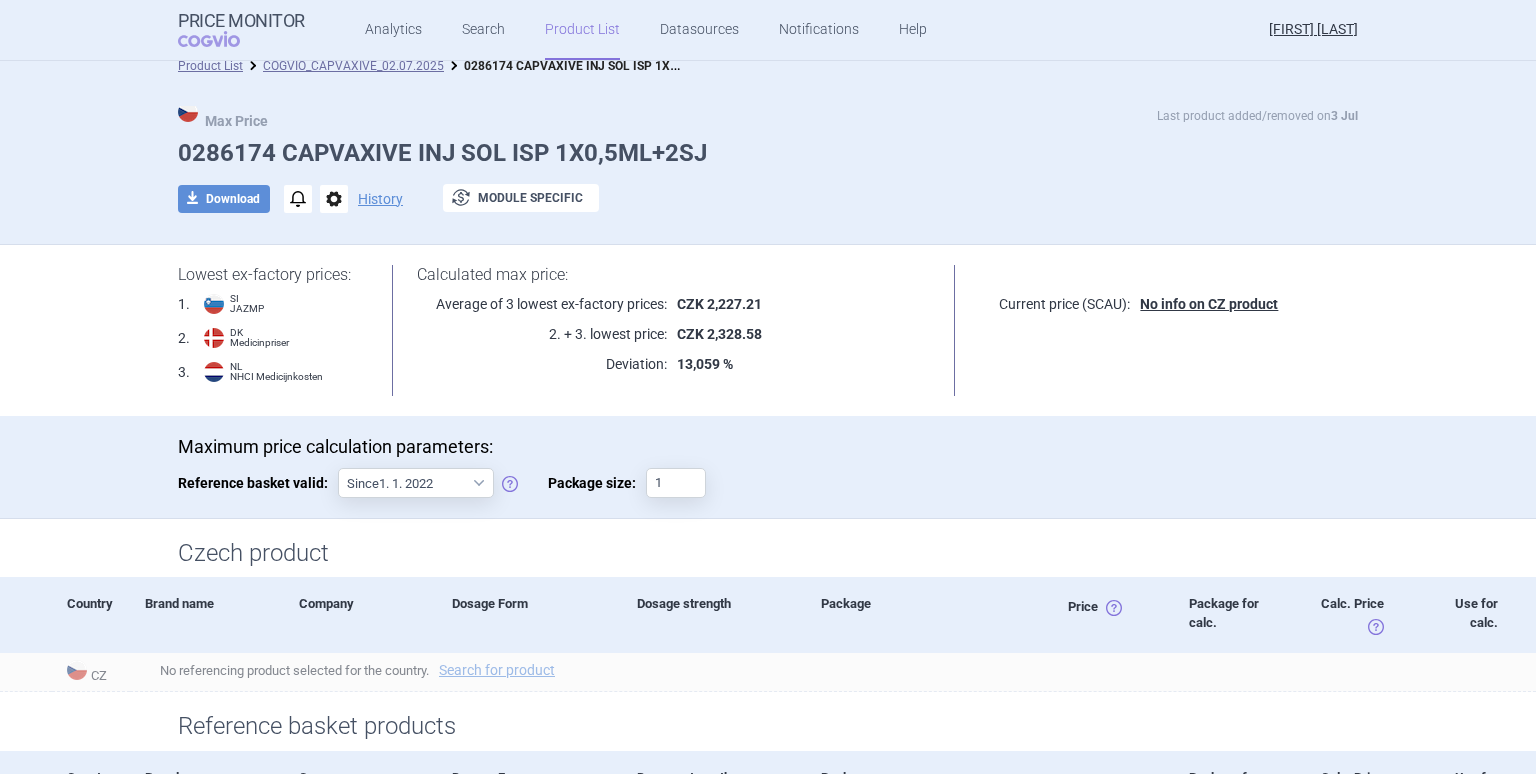 scroll, scrollTop: 0, scrollLeft: 0, axis: both 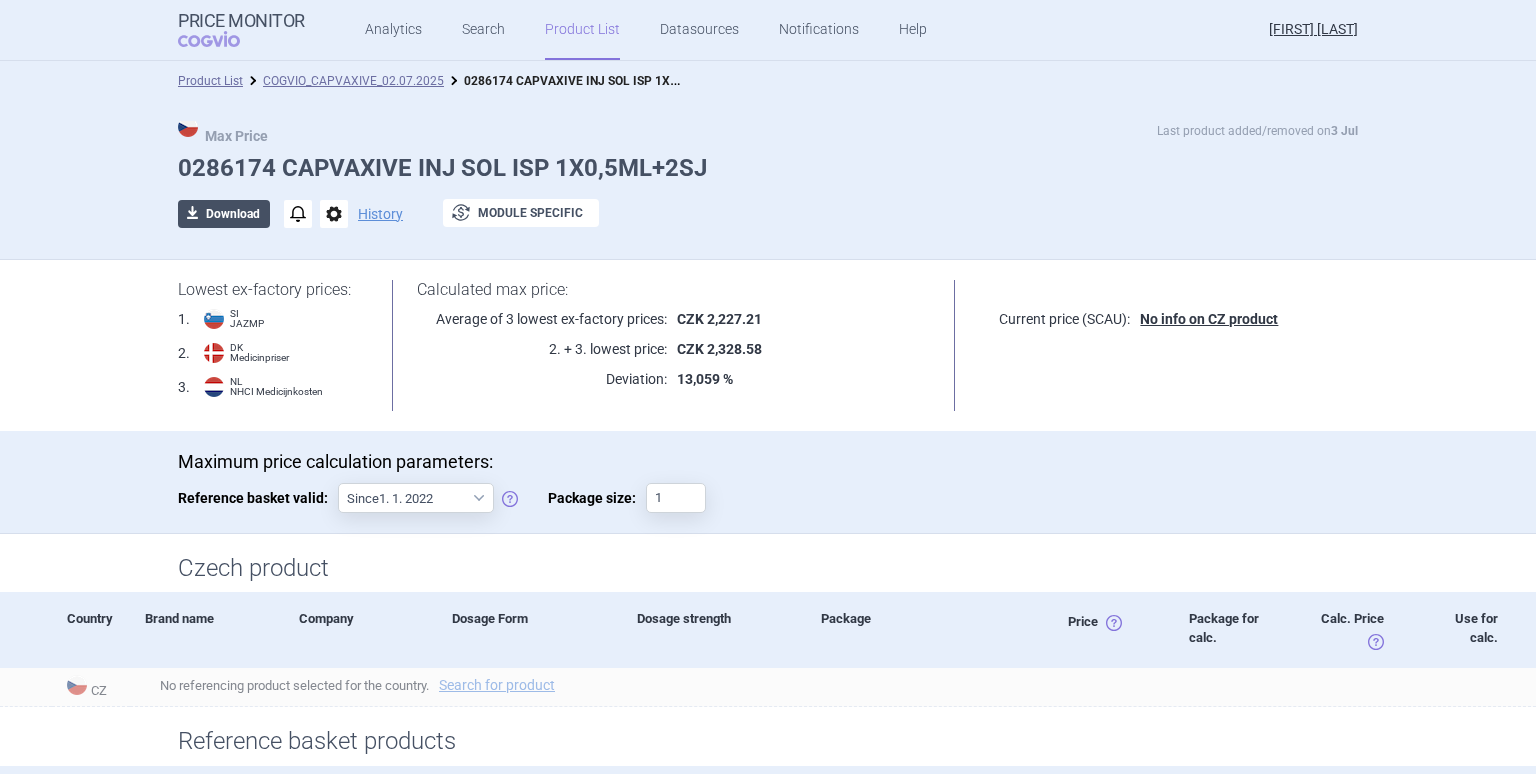 click on "download  Download" at bounding box center (224, 214) 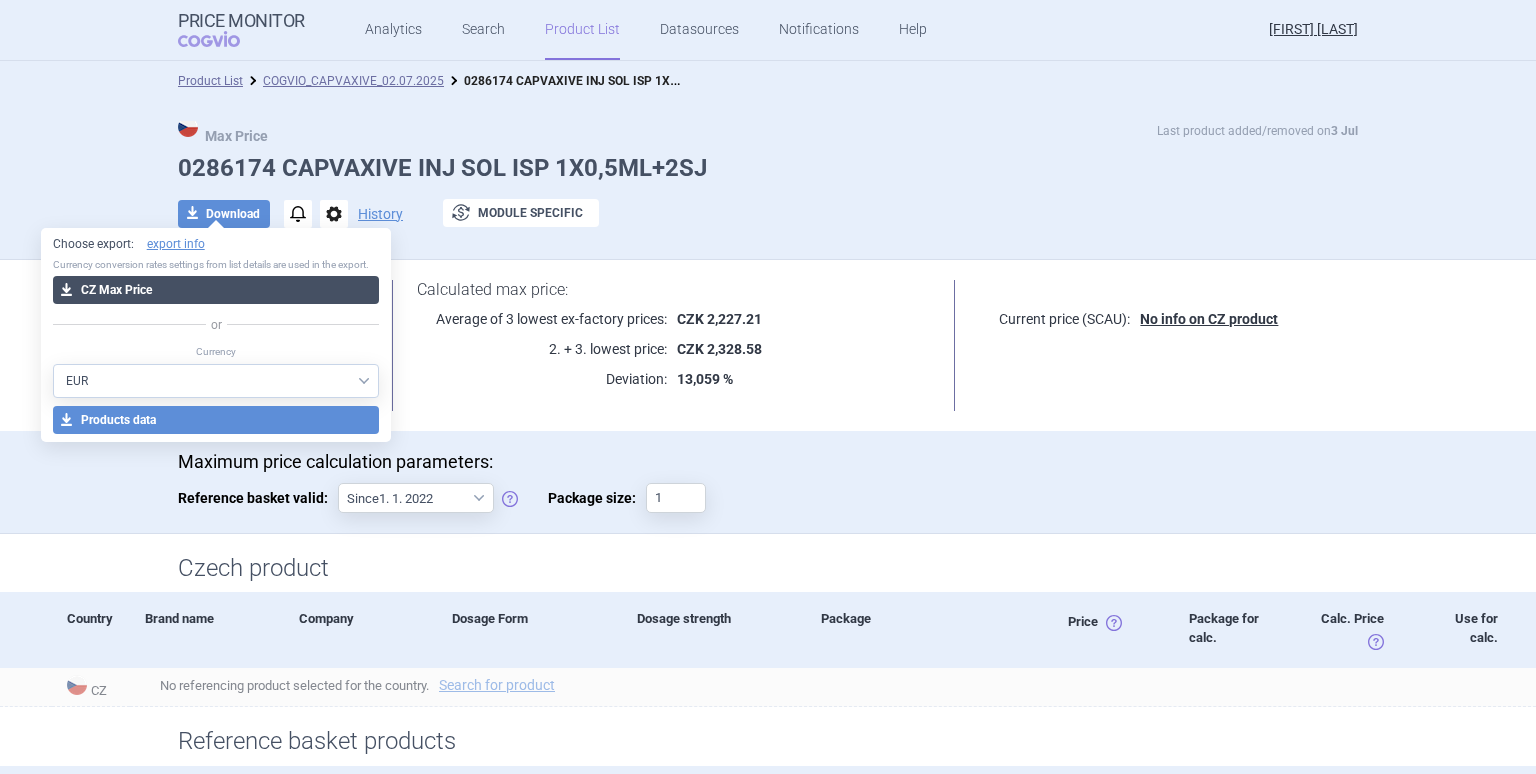 click on "download  CZ Max Price" at bounding box center [216, 290] 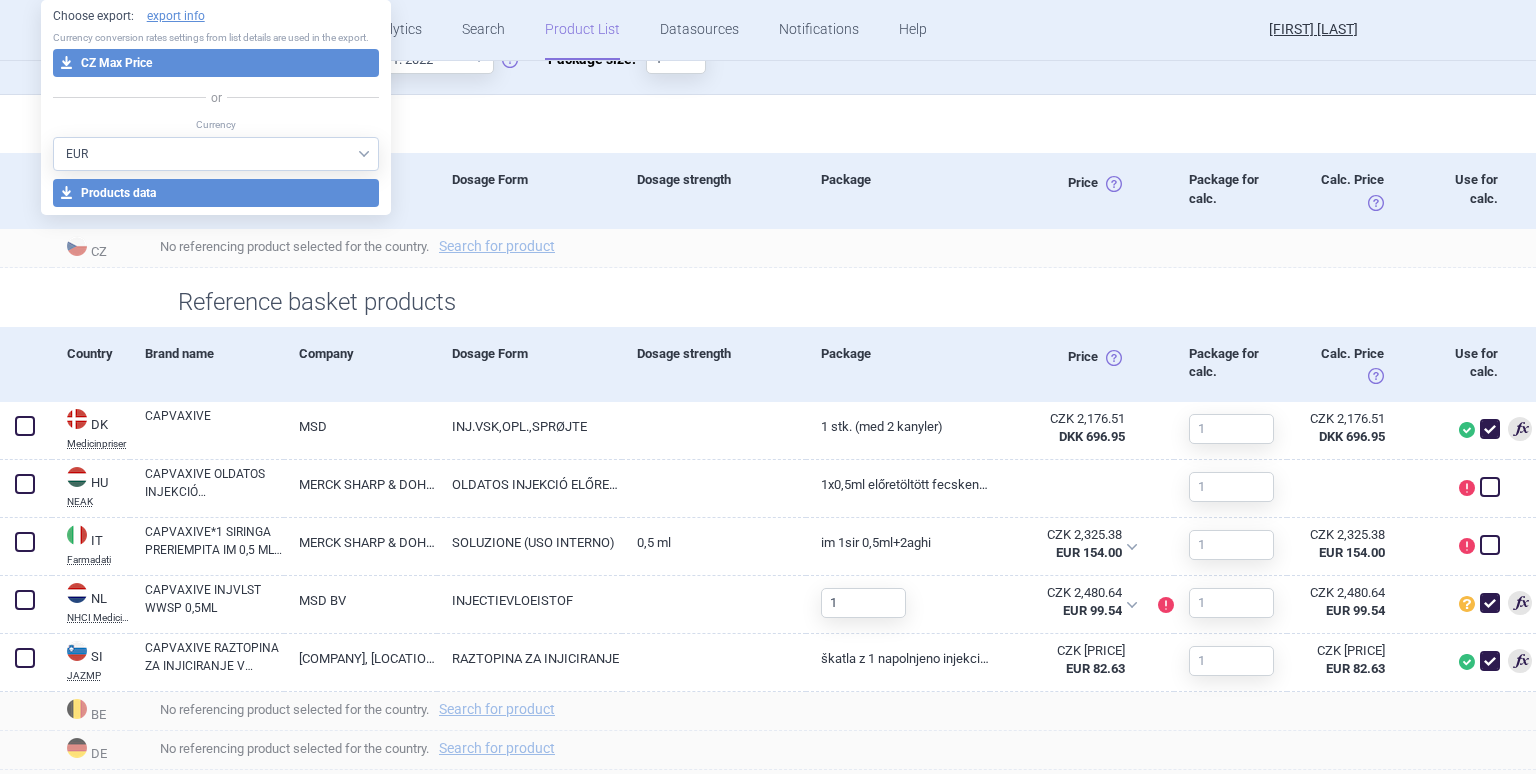 scroll, scrollTop: 200, scrollLeft: 0, axis: vertical 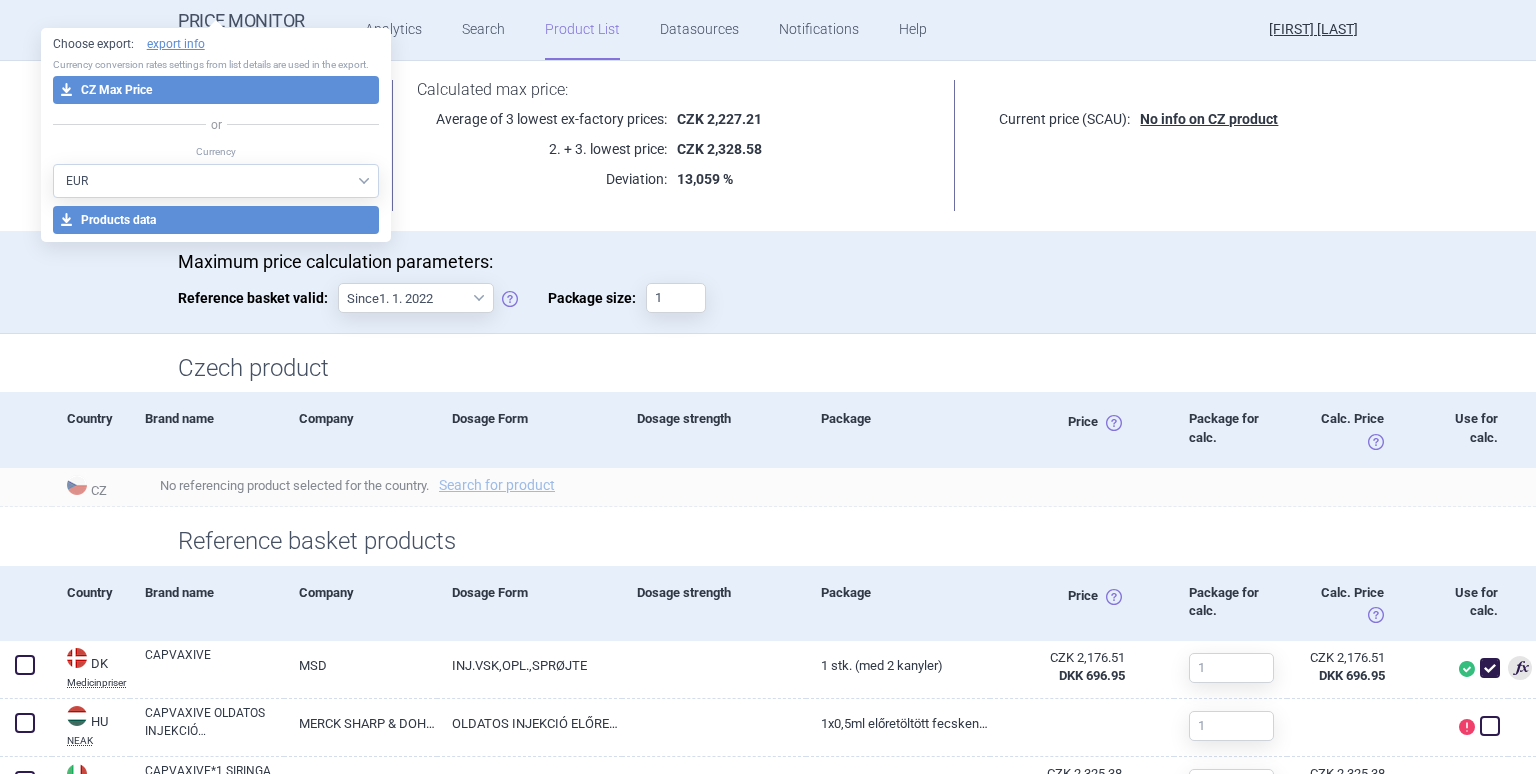 click on "CZK 2,328.58" at bounding box center [799, 119] 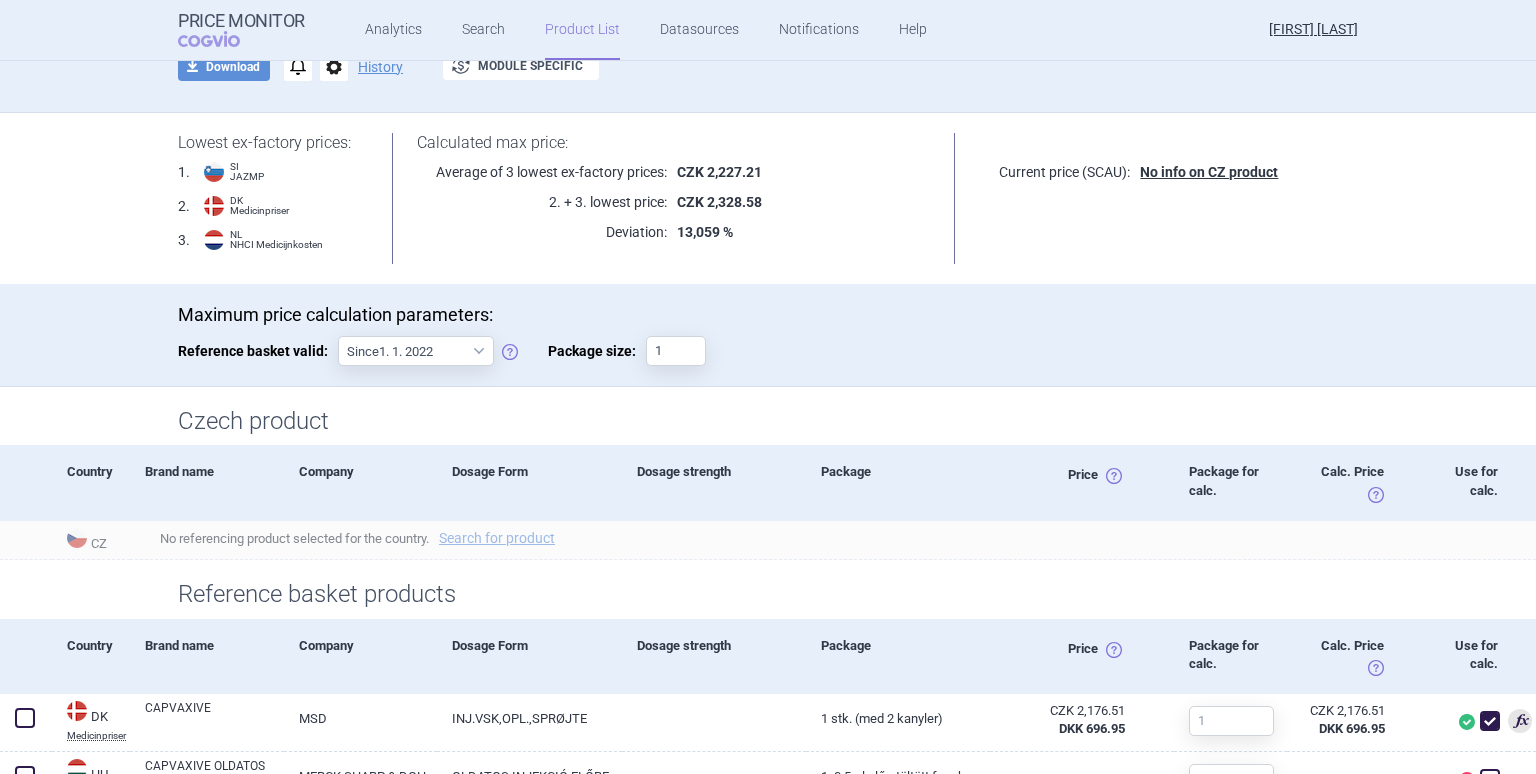 scroll, scrollTop: 0, scrollLeft: 0, axis: both 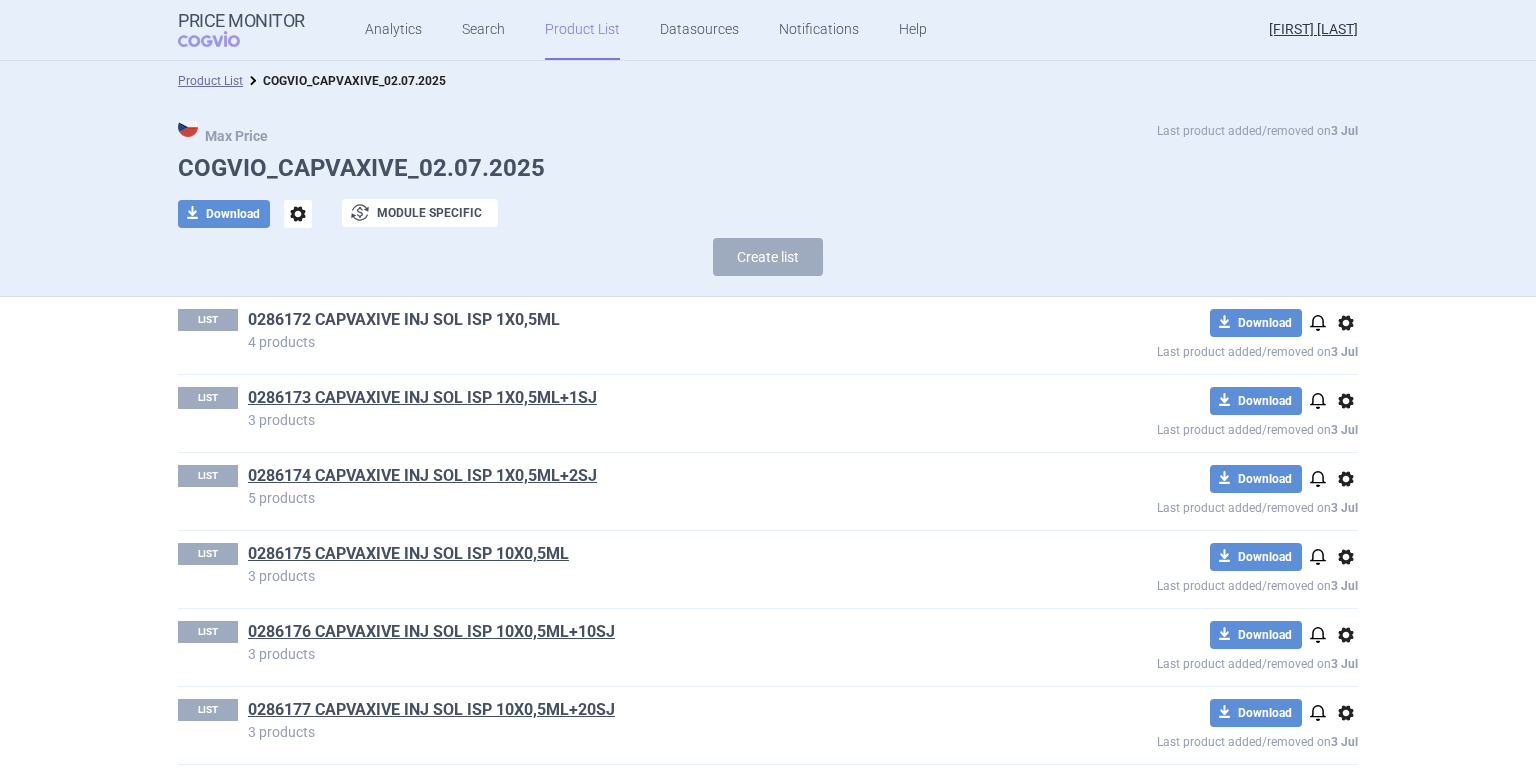 click on "0286172 CAPVAXIVE INJ SOL ISP 1X0,5ML" at bounding box center (404, 320) 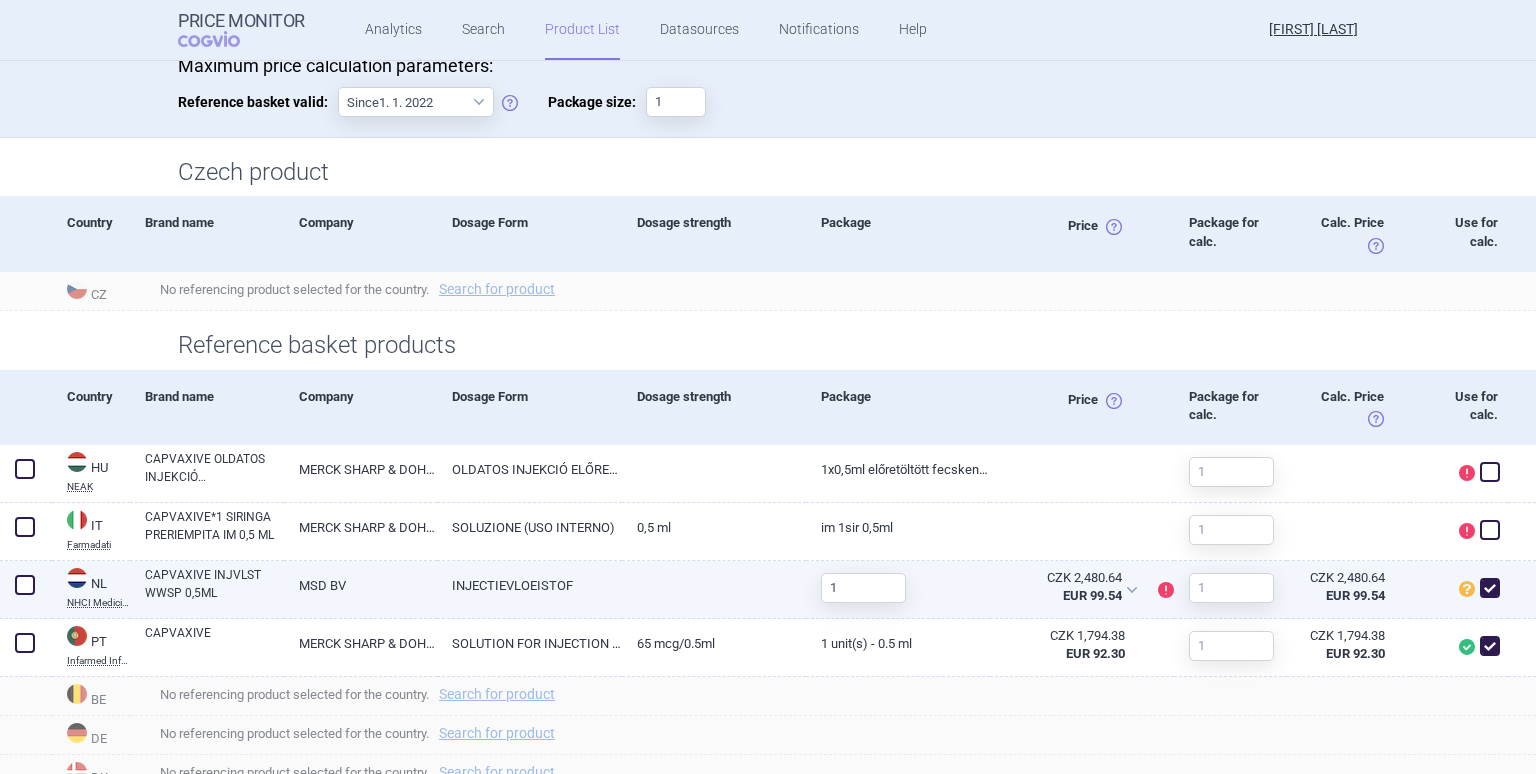 scroll, scrollTop: 600, scrollLeft: 0, axis: vertical 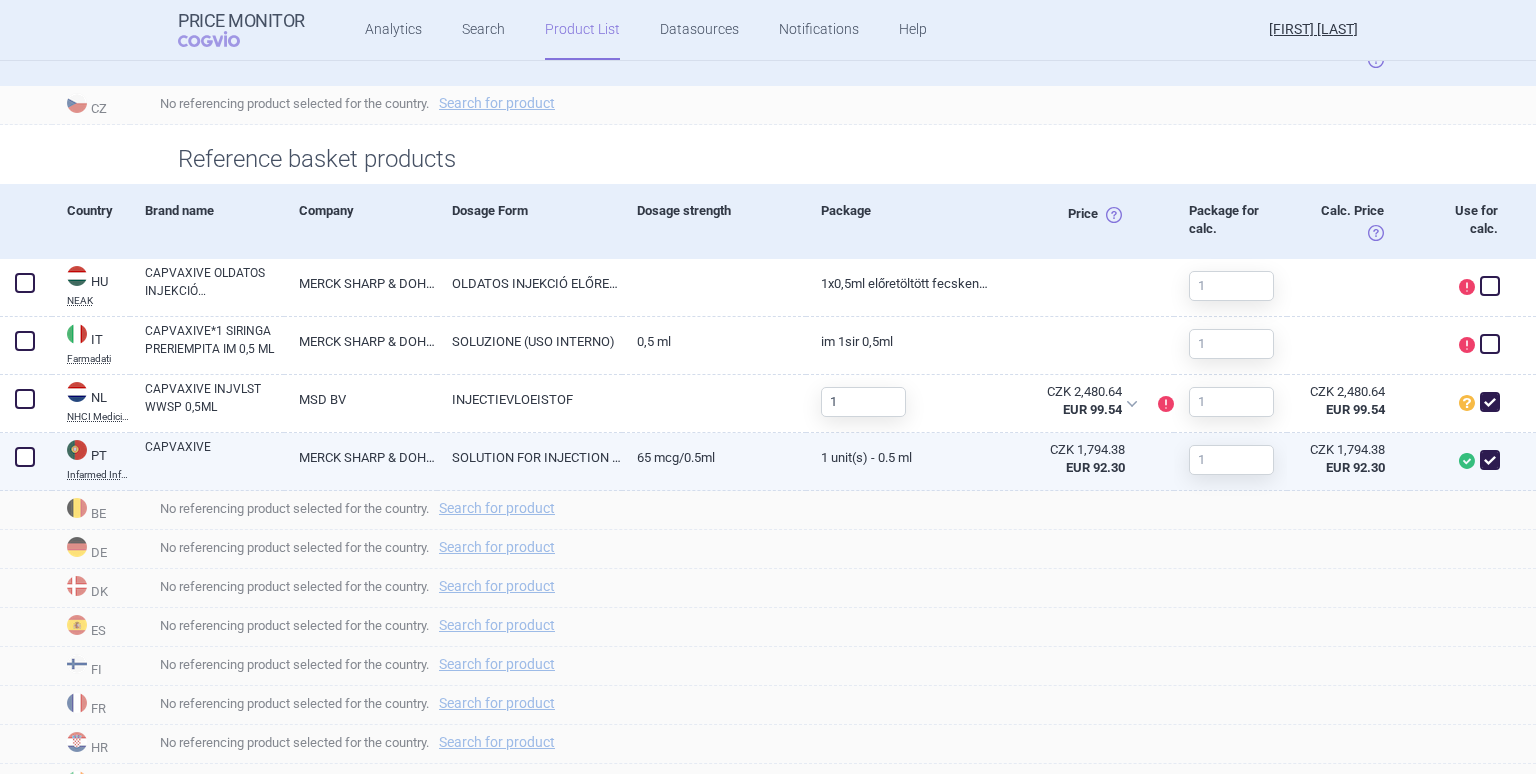click on "65 mcg/0.5ml" at bounding box center (714, 457) 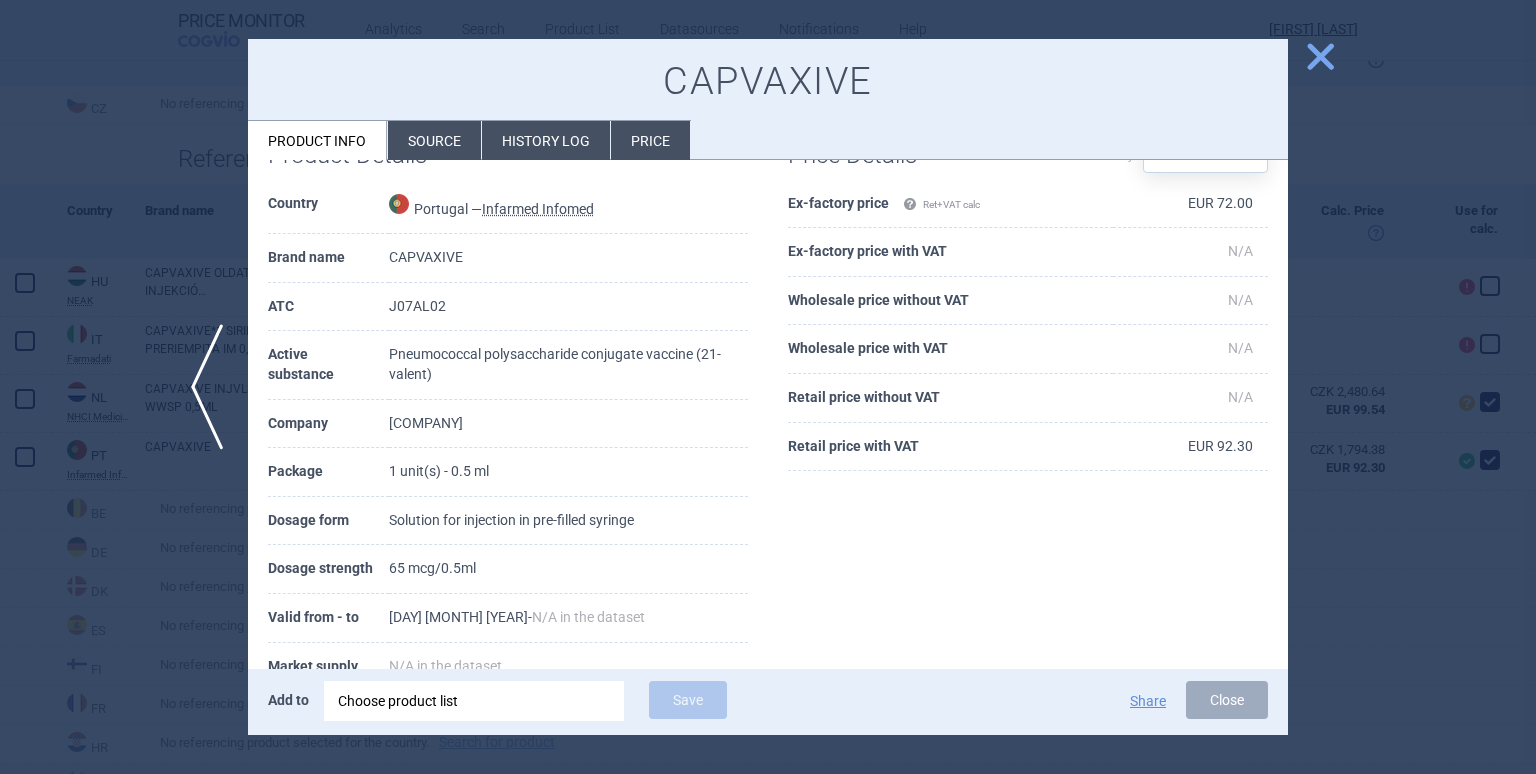 scroll, scrollTop: 0, scrollLeft: 0, axis: both 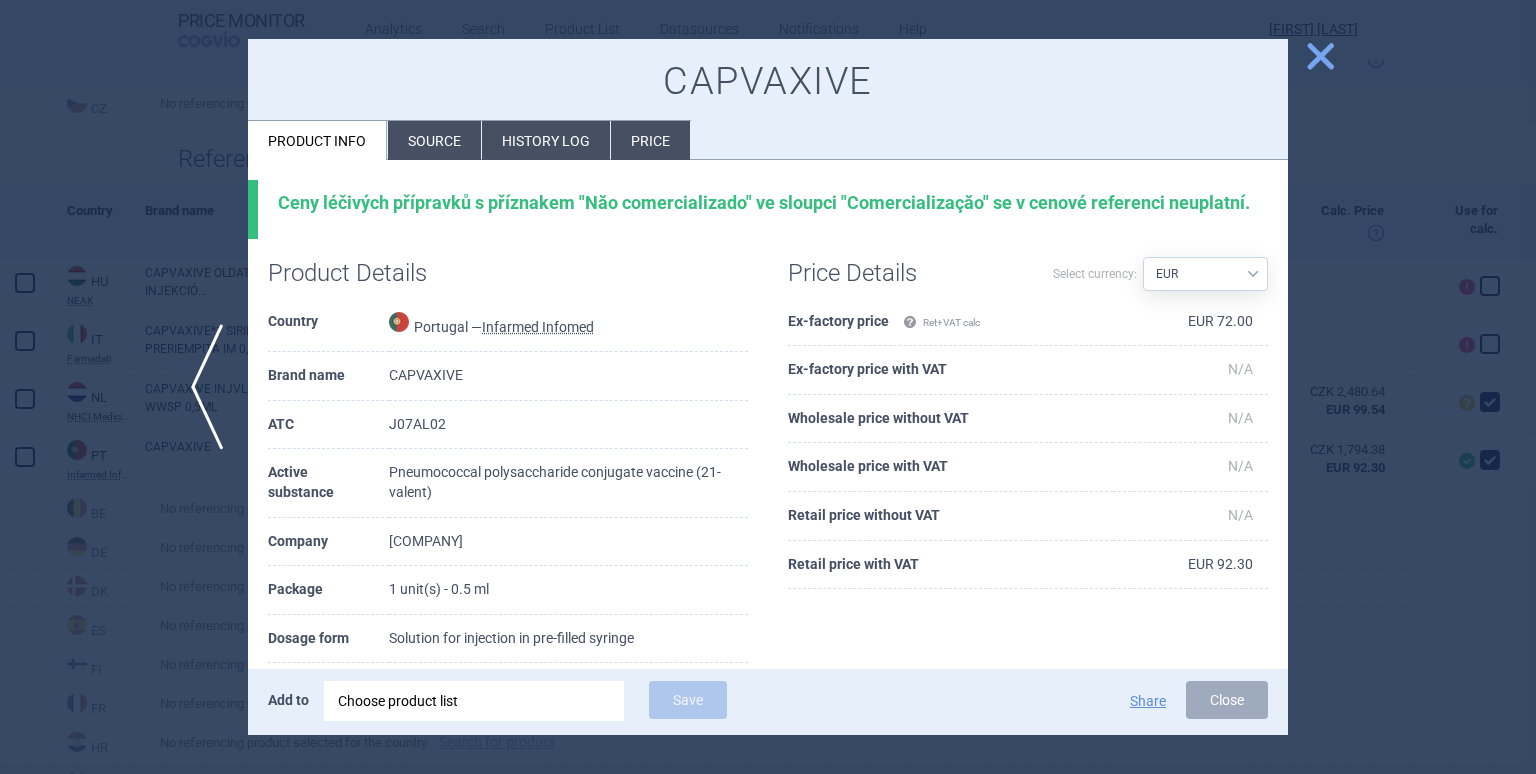 click on "close" at bounding box center (1320, 56) 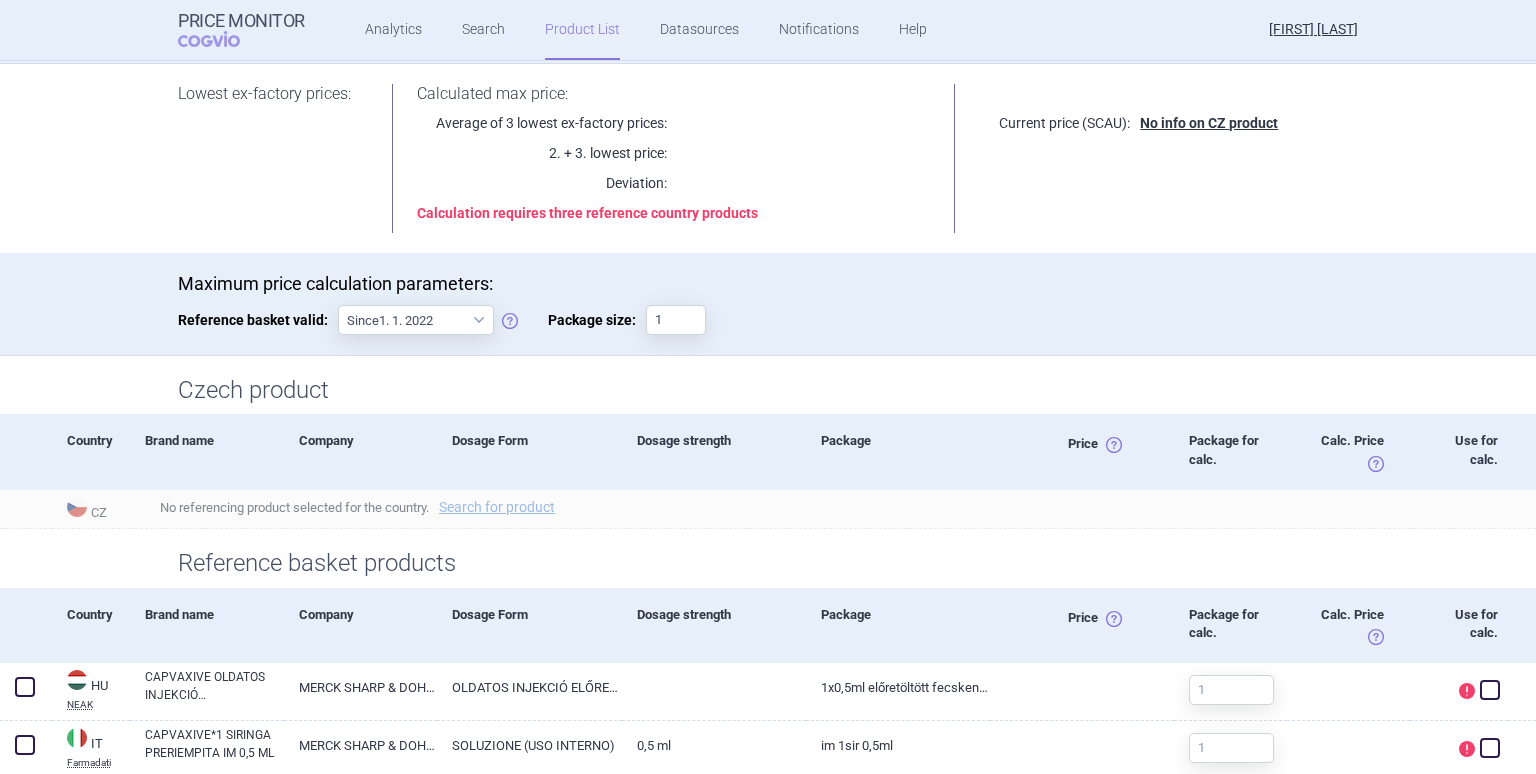 scroll, scrollTop: 0, scrollLeft: 0, axis: both 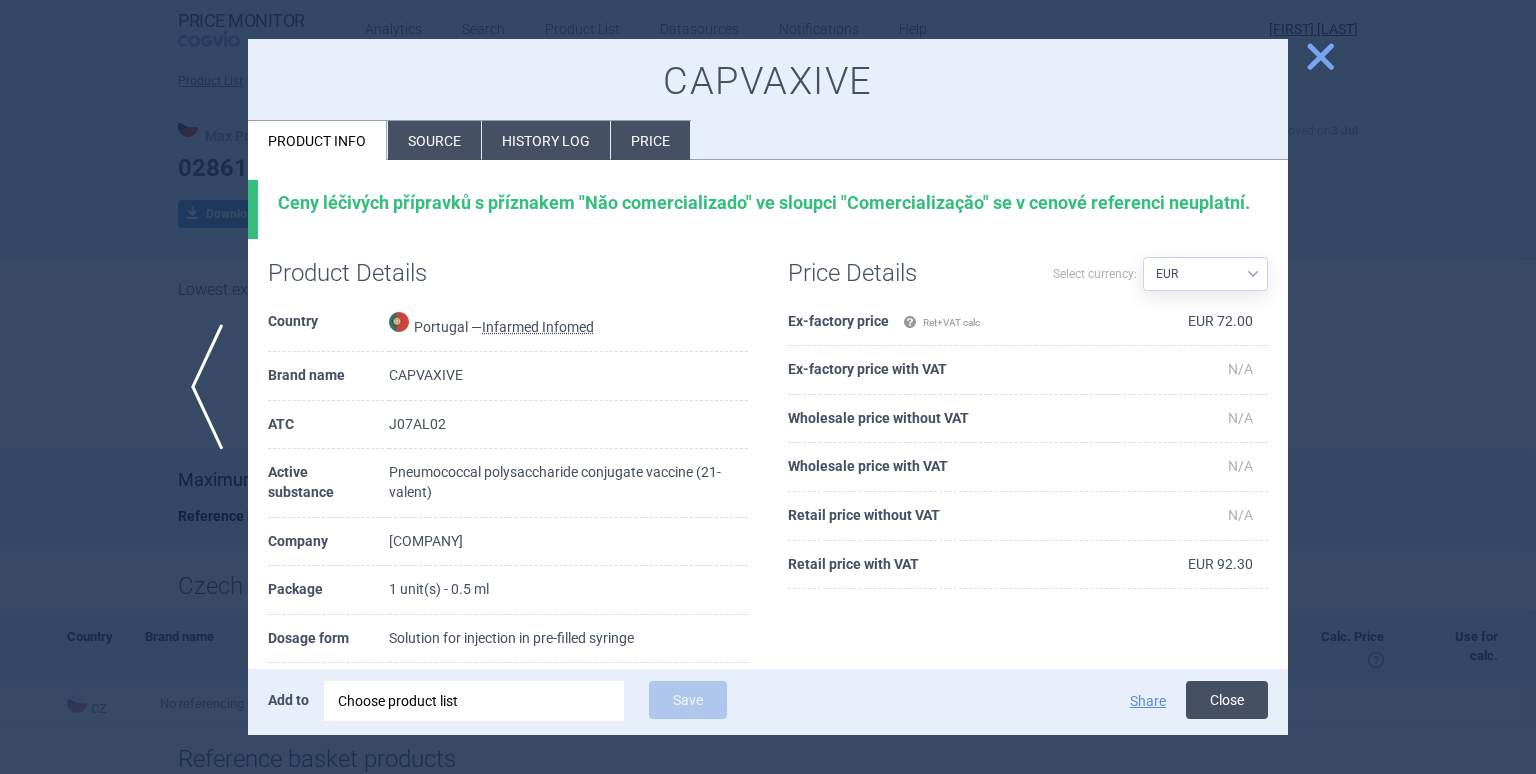 click on "Close" at bounding box center (1227, 700) 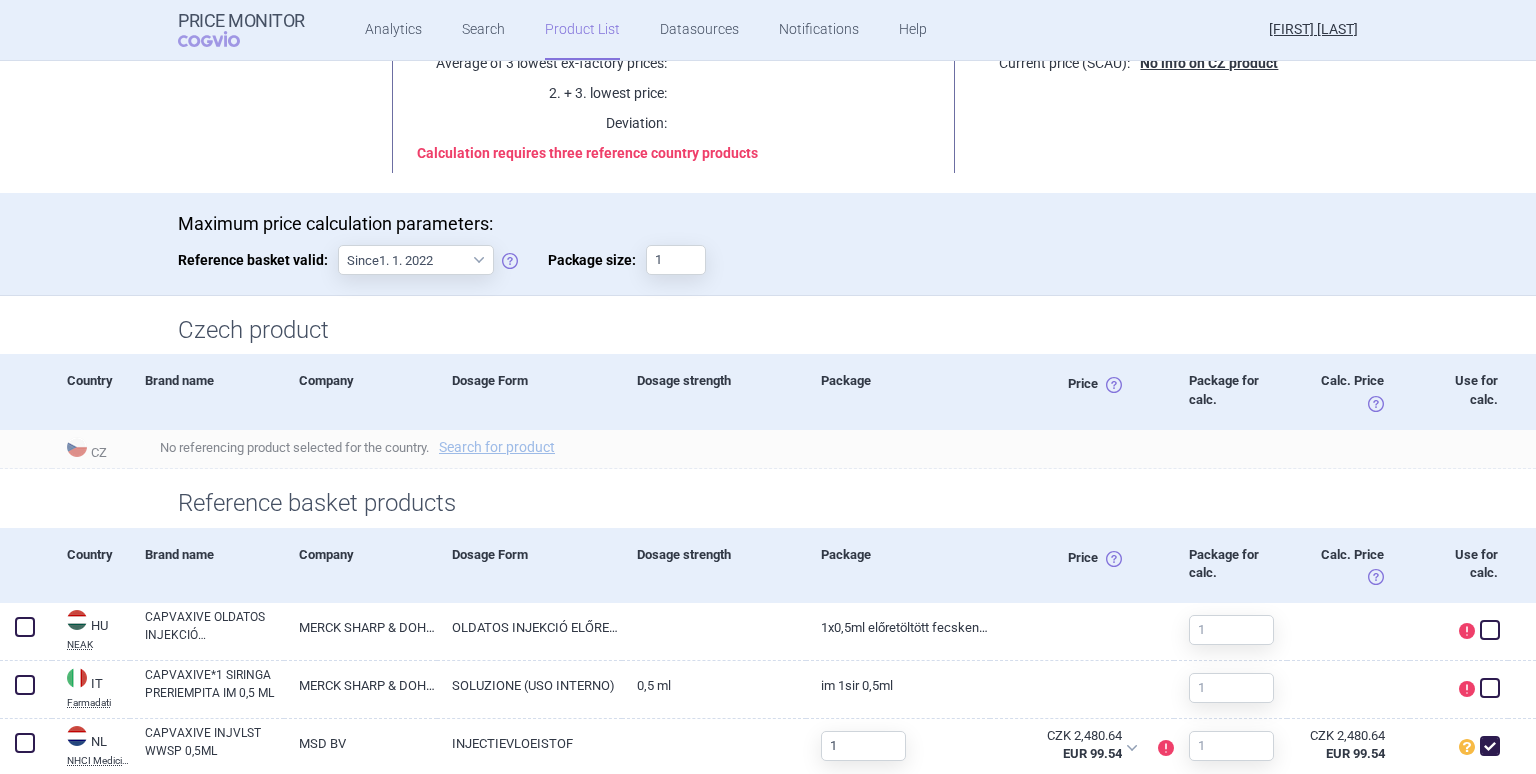 scroll, scrollTop: 0, scrollLeft: 0, axis: both 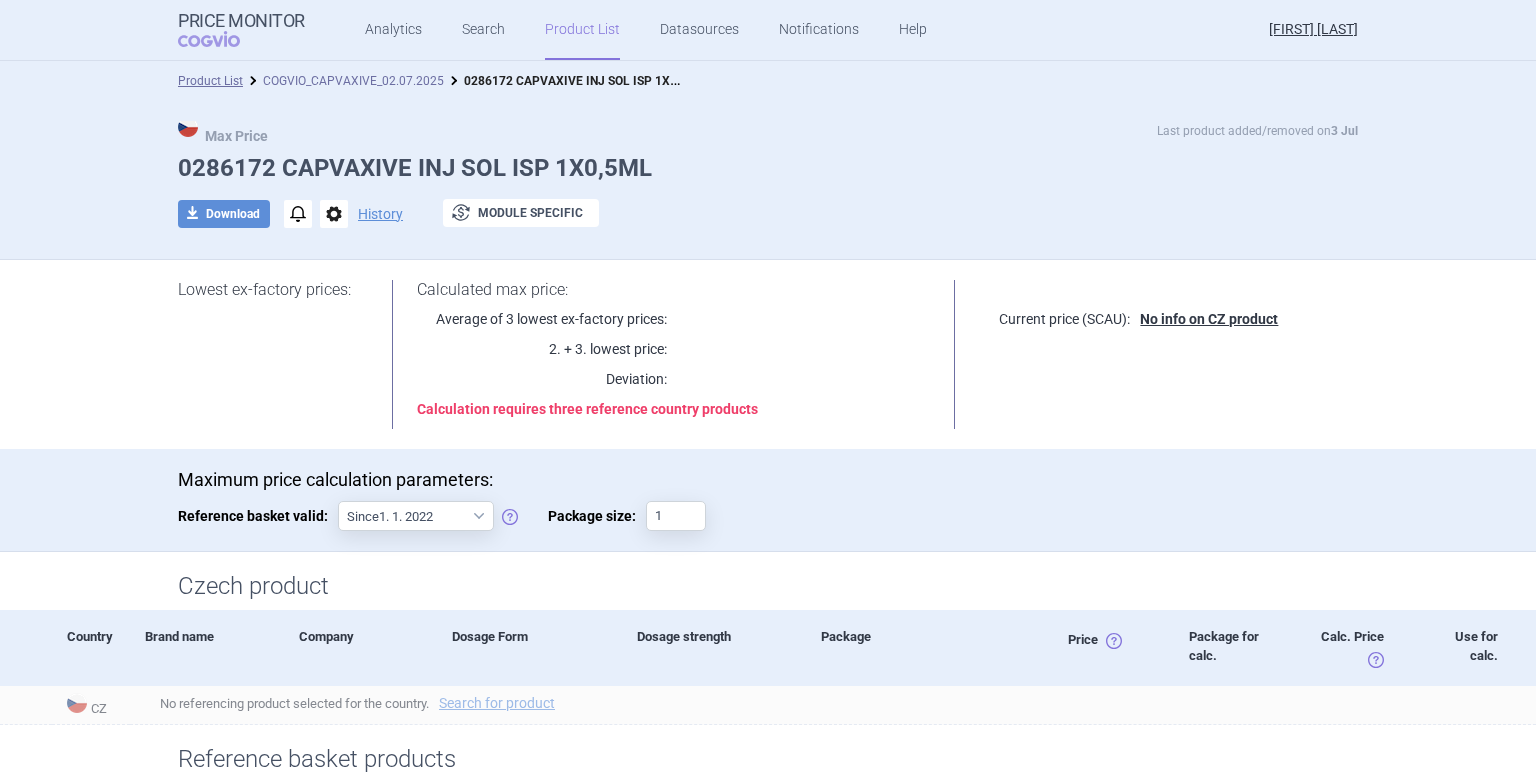 click on "COGVIO_CAPVAXIVE_02.07.2025" at bounding box center (353, 81) 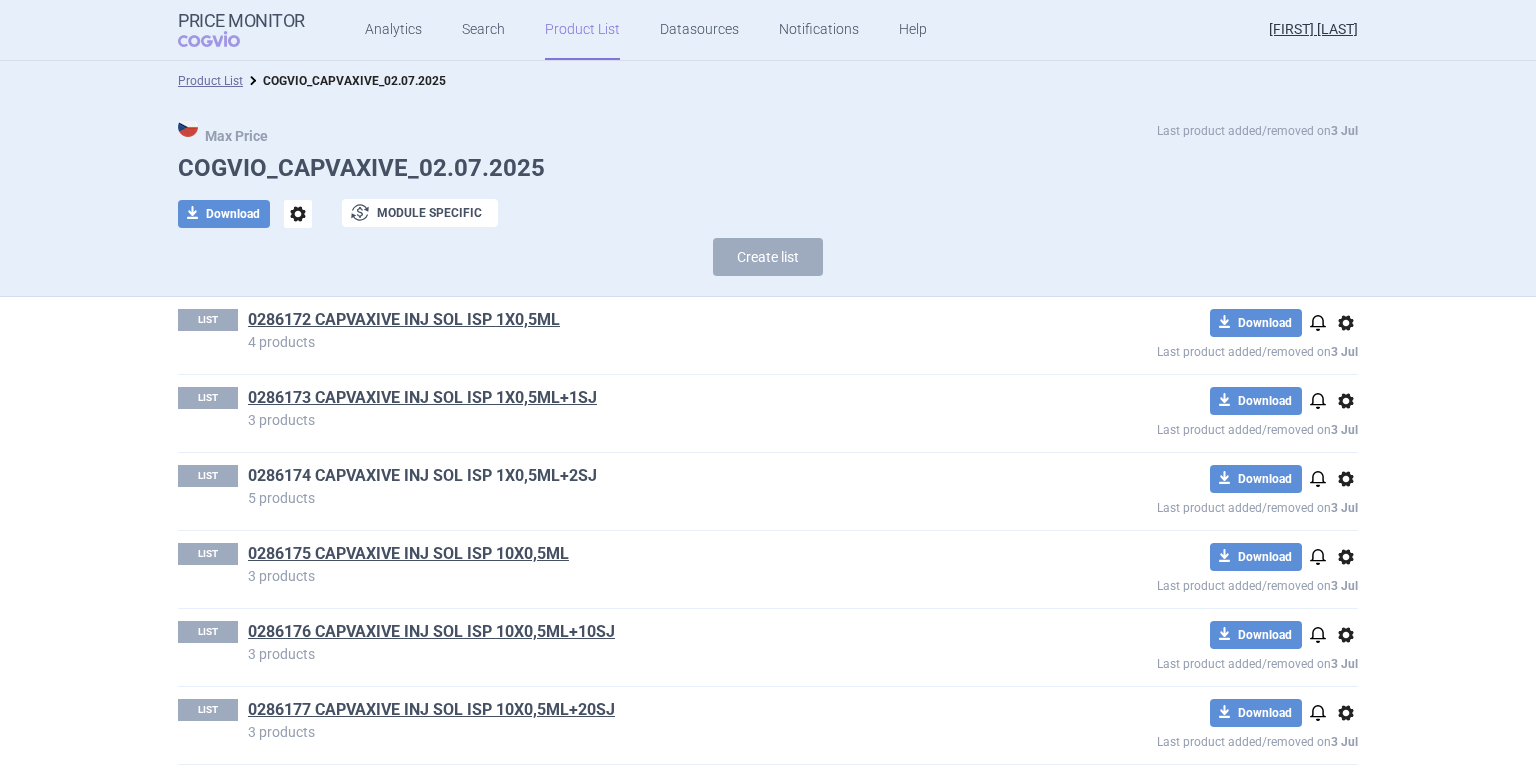 click on "0286174 CAPVAXIVE INJ SOL ISP 1X0,5ML+2SJ" at bounding box center (422, 476) 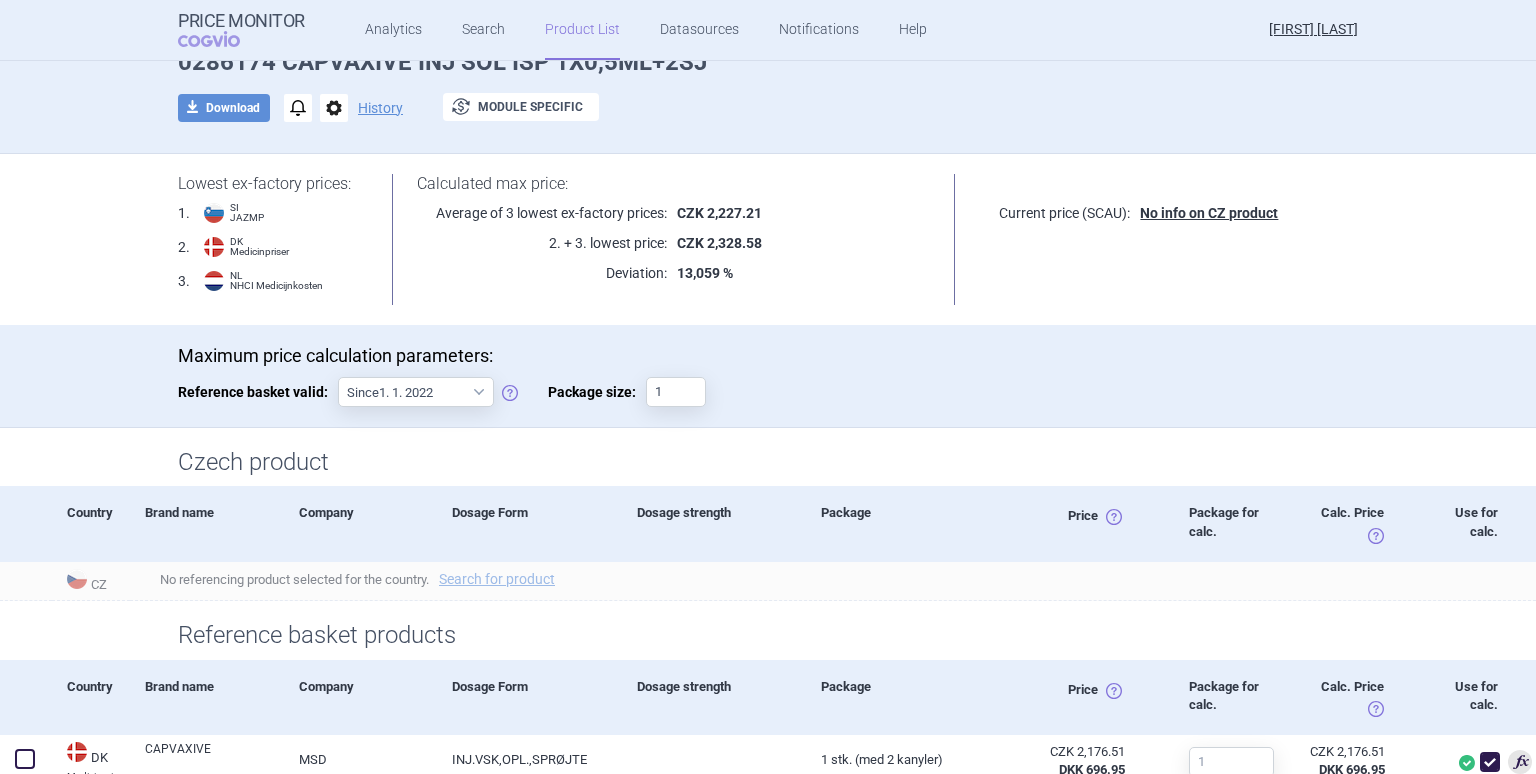 scroll, scrollTop: 0, scrollLeft: 0, axis: both 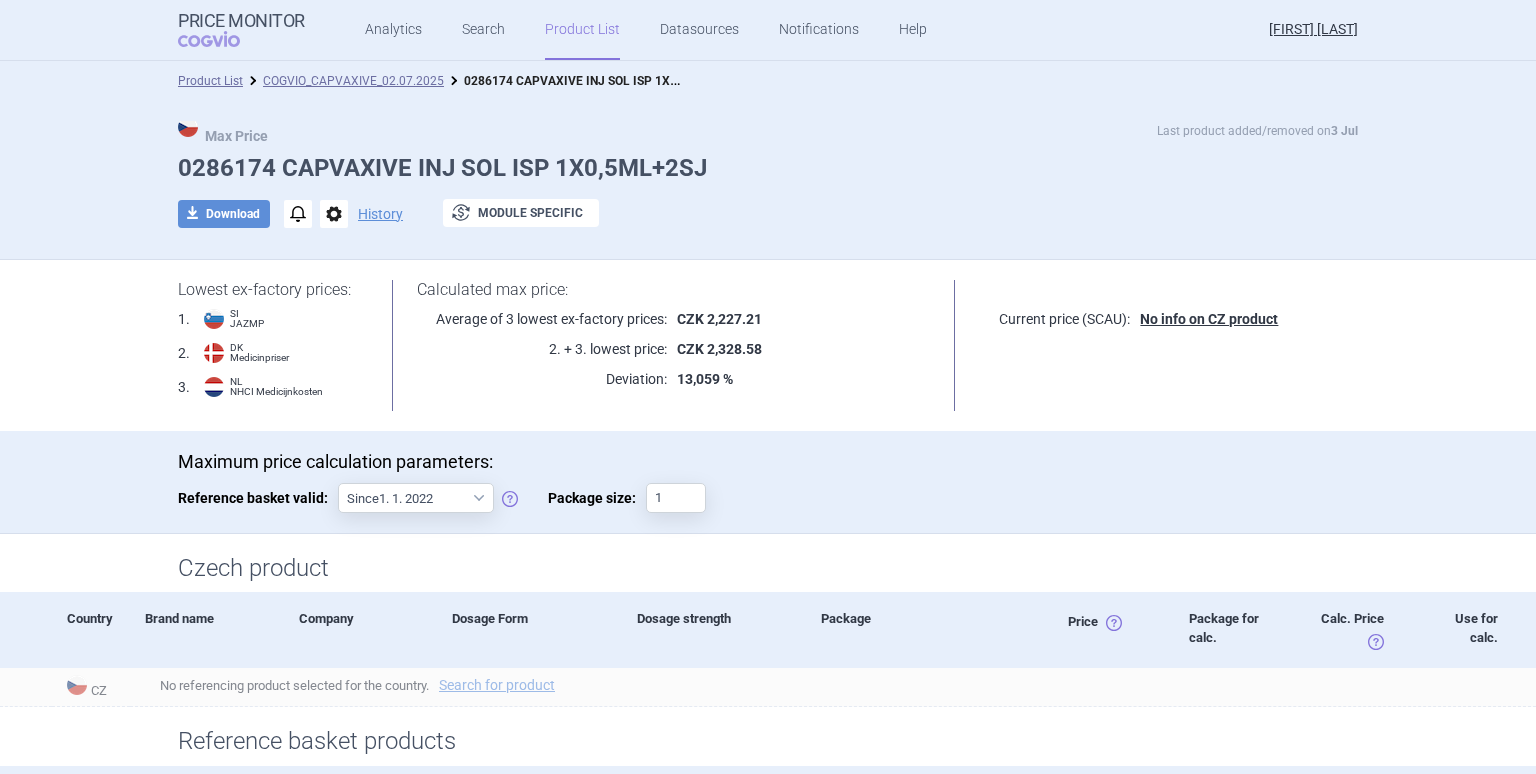 click on "COGVIO_CAPVAXIVE_02.07.2025" at bounding box center [353, 81] 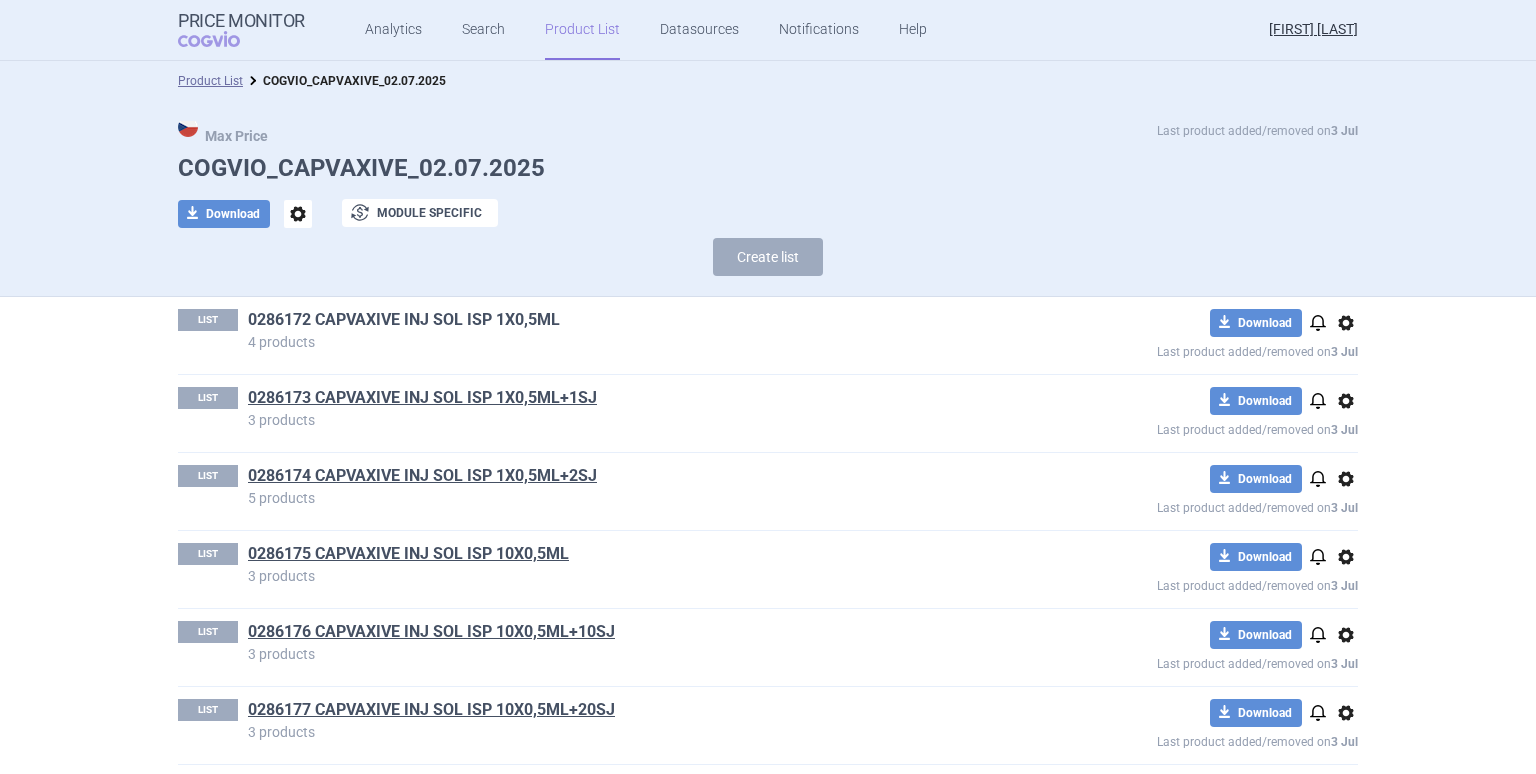 click on "0286172 CAPVAXIVE INJ SOL ISP 1X0,5ML" at bounding box center [404, 320] 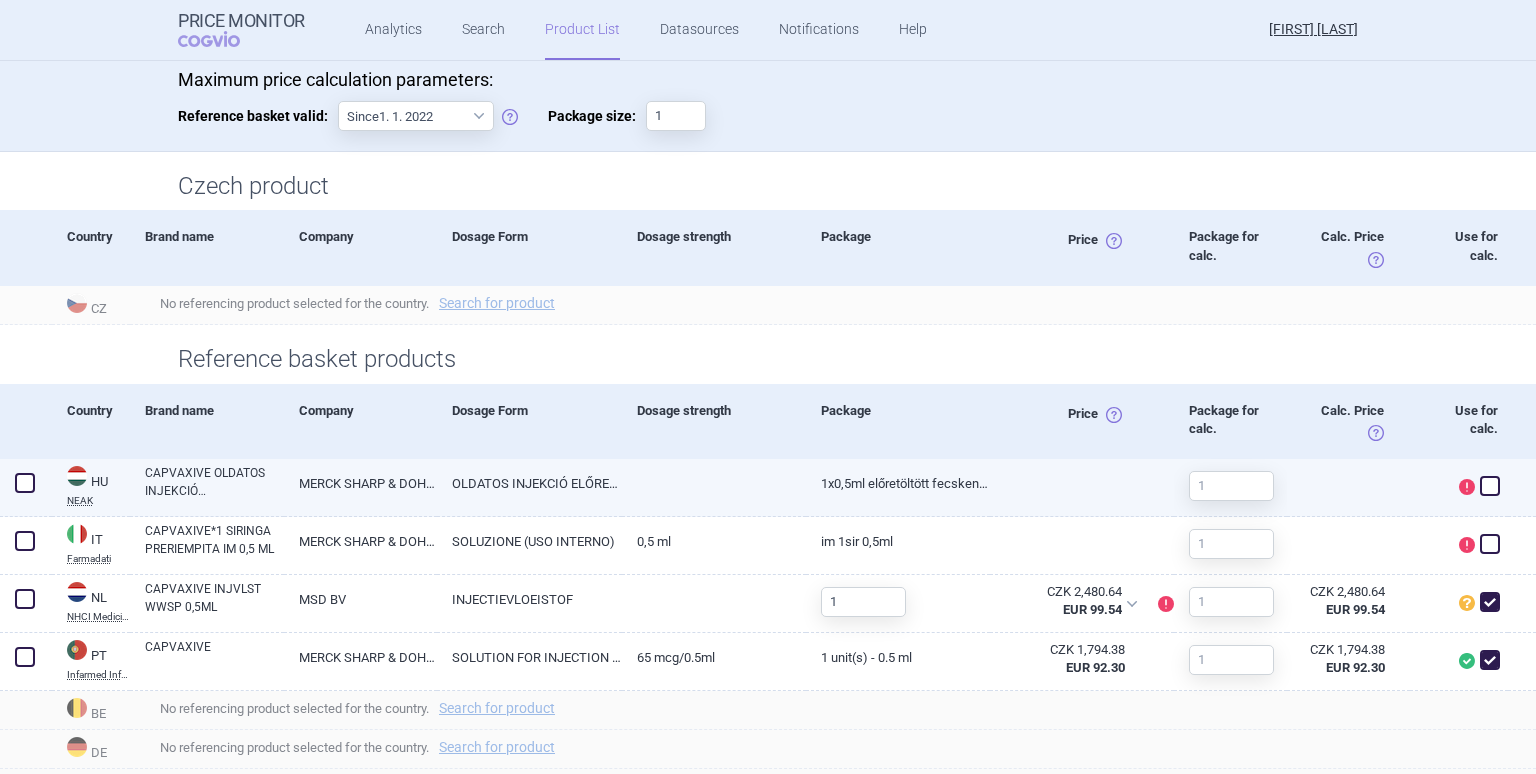 scroll, scrollTop: 500, scrollLeft: 0, axis: vertical 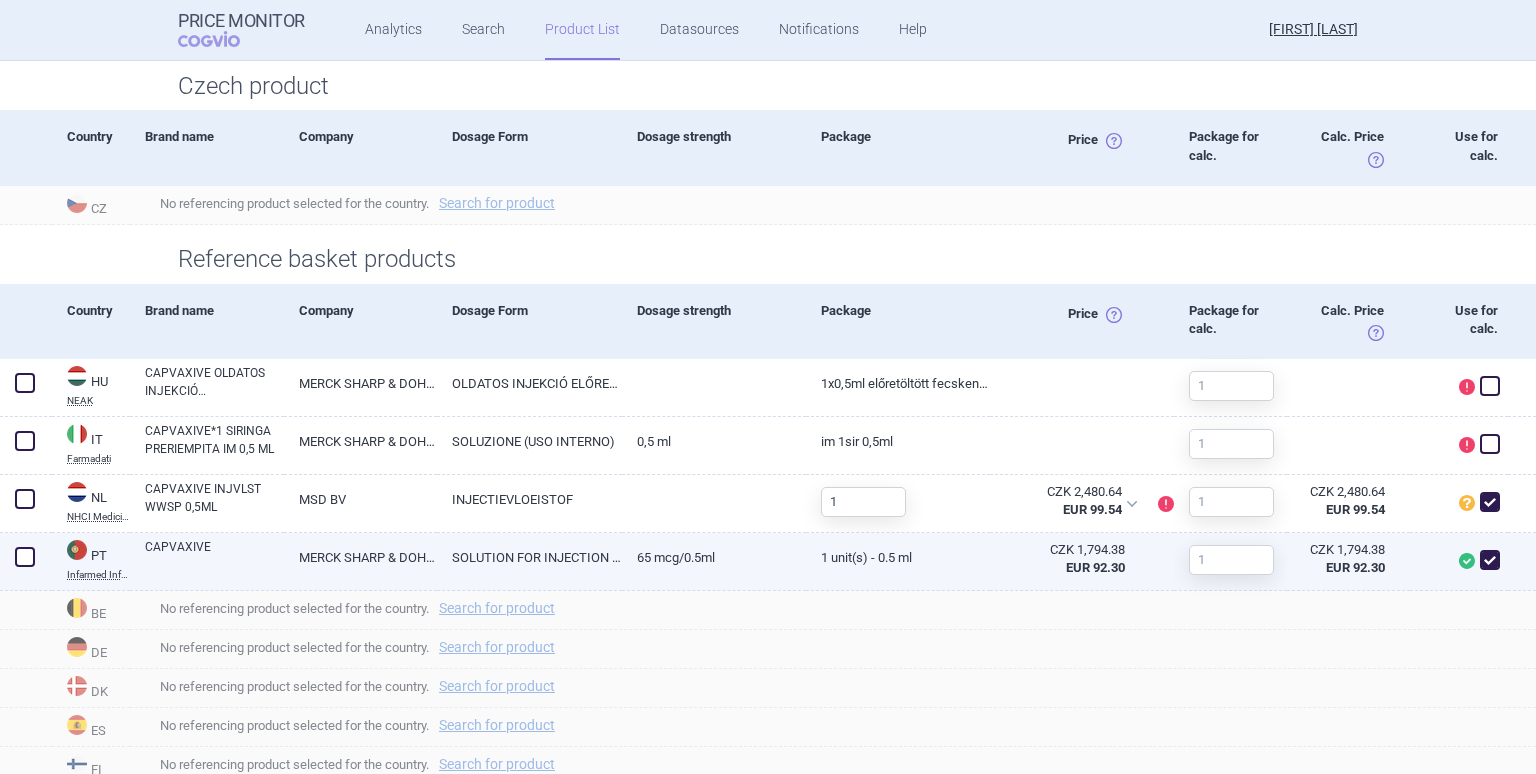 click on "65 mcg/0.5ml" at bounding box center [714, 557] 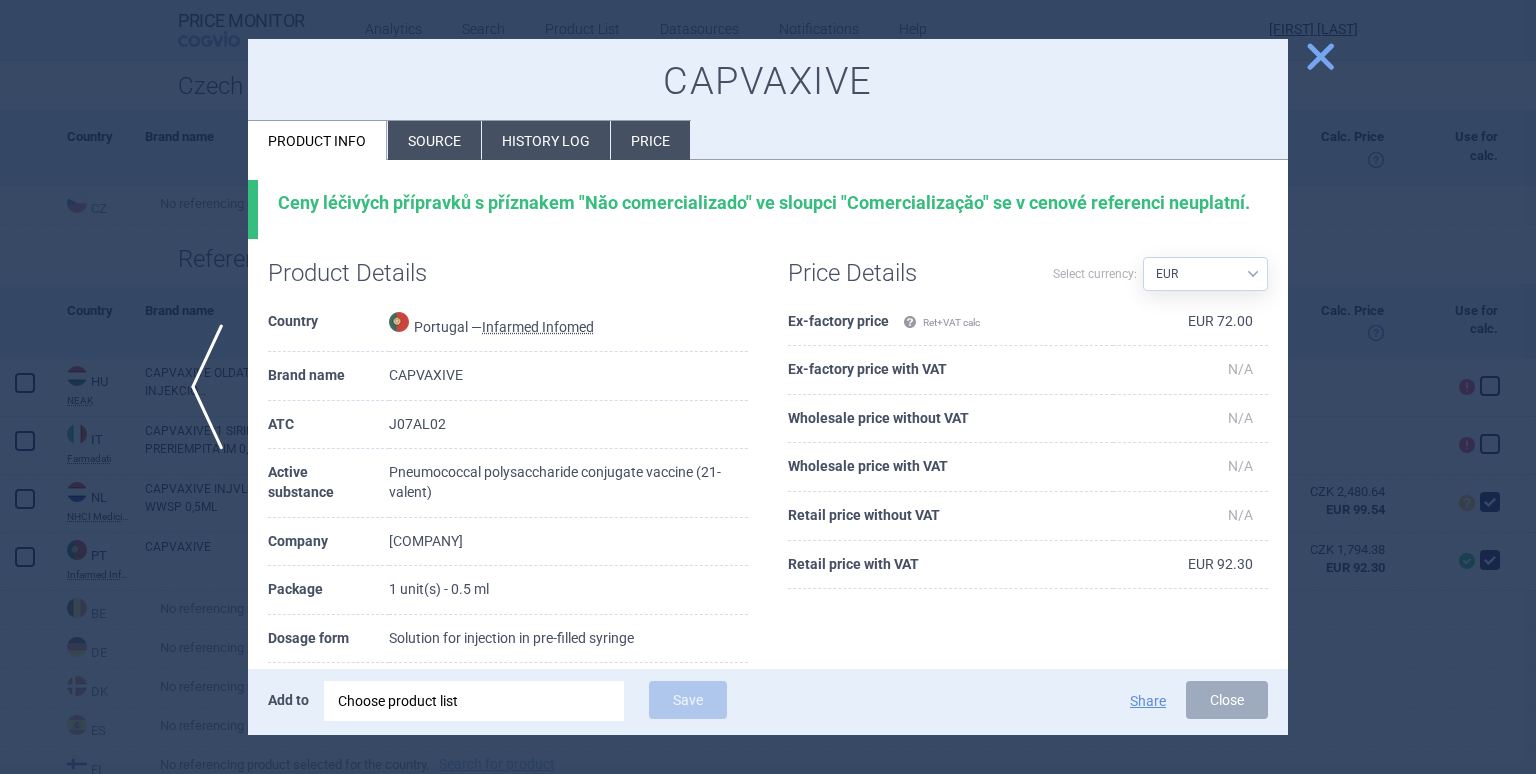 drag, startPoint x: 634, startPoint y: 128, endPoint x: 624, endPoint y: 133, distance: 11.18034 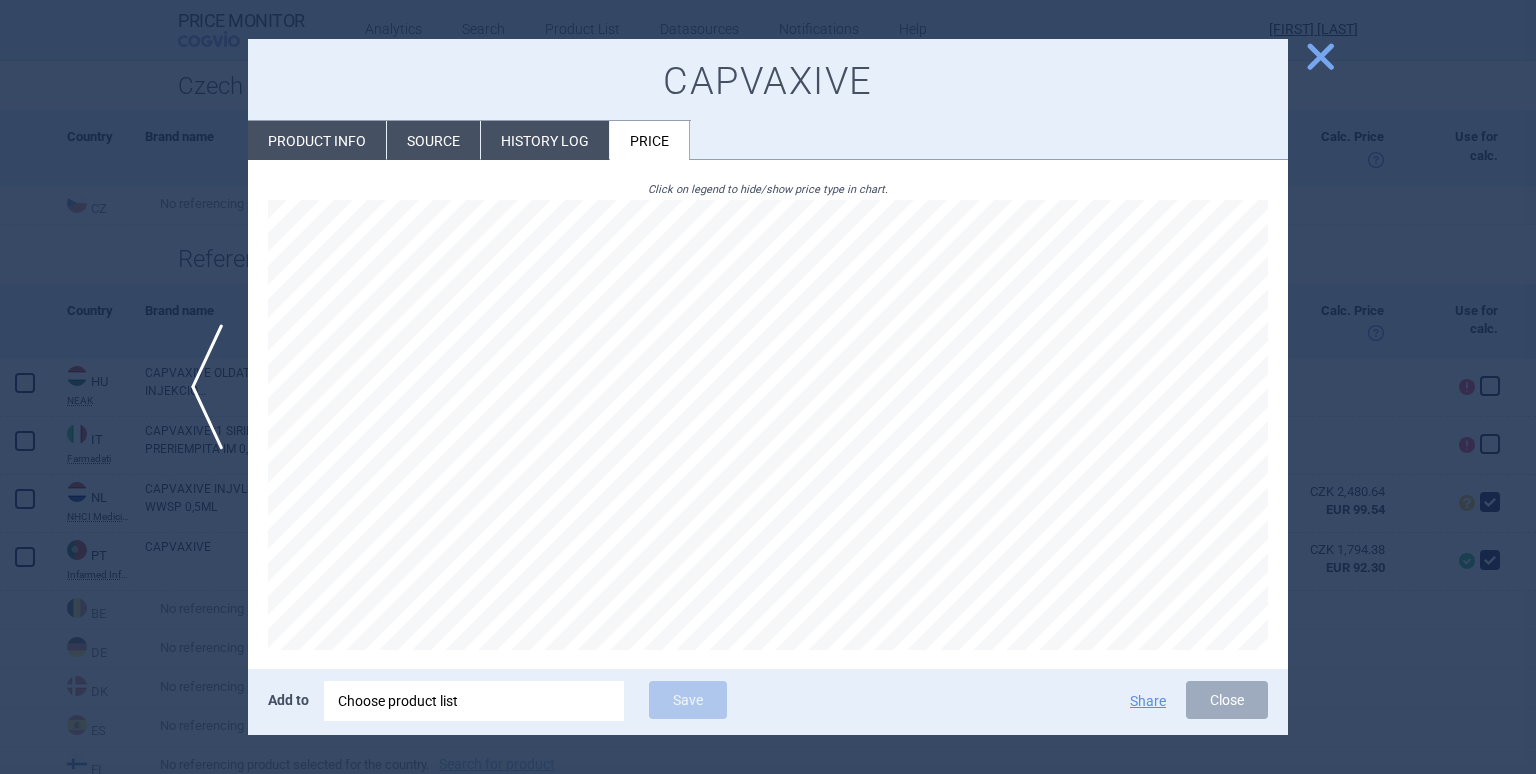 click on "History log" at bounding box center (545, 140) 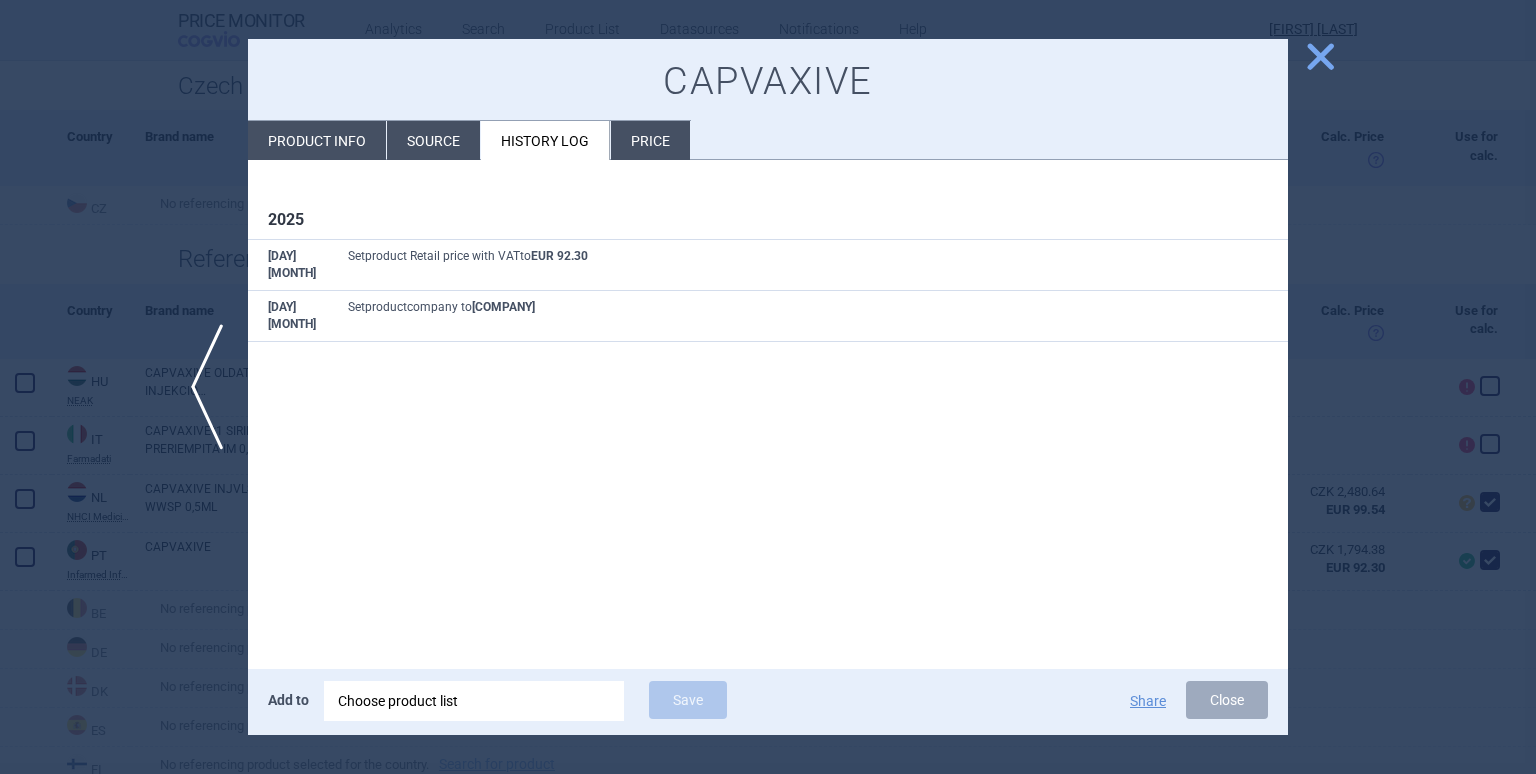 click on "Source" at bounding box center (433, 140) 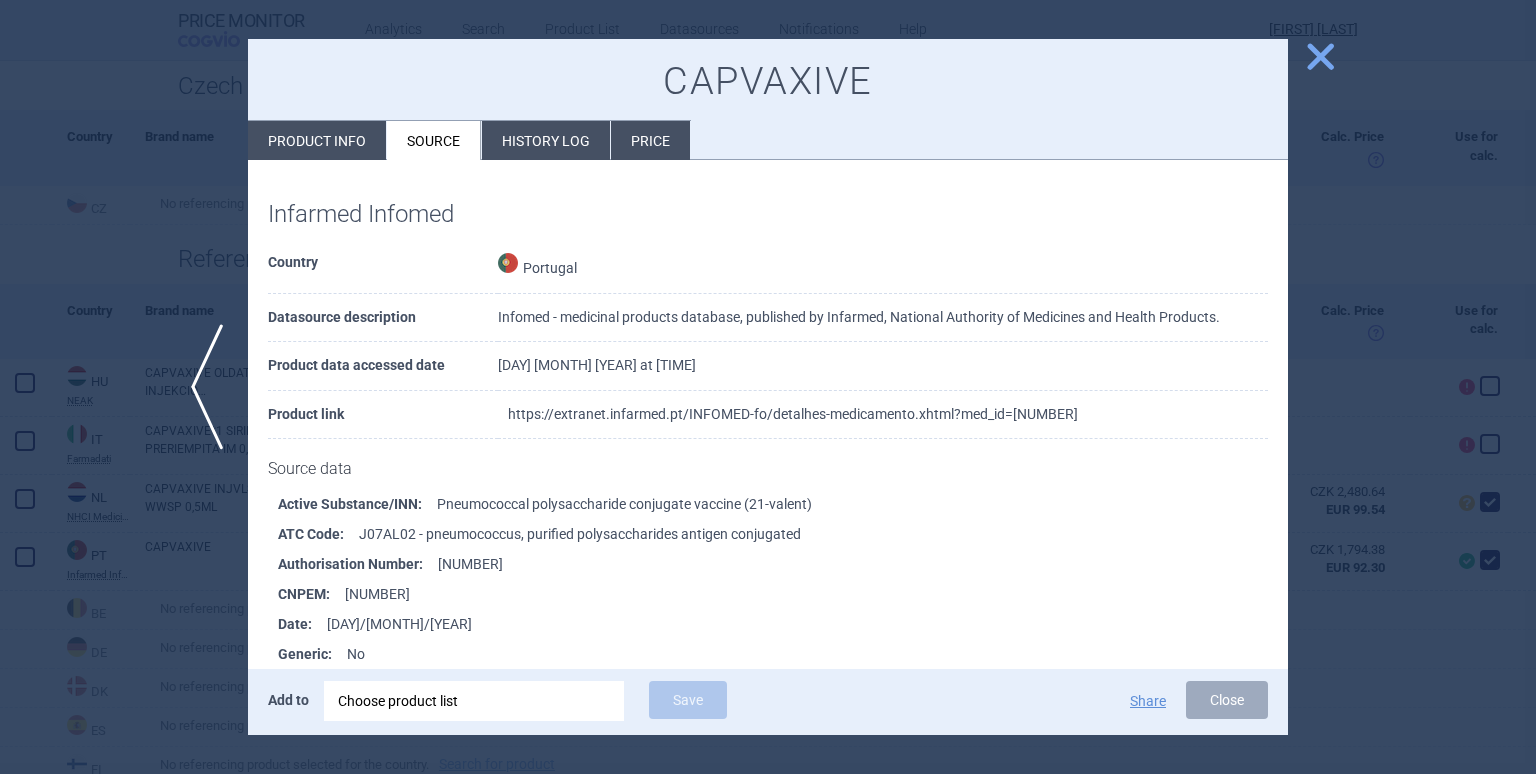 drag, startPoint x: 788, startPoint y: 399, endPoint x: 767, endPoint y: 417, distance: 27.658634 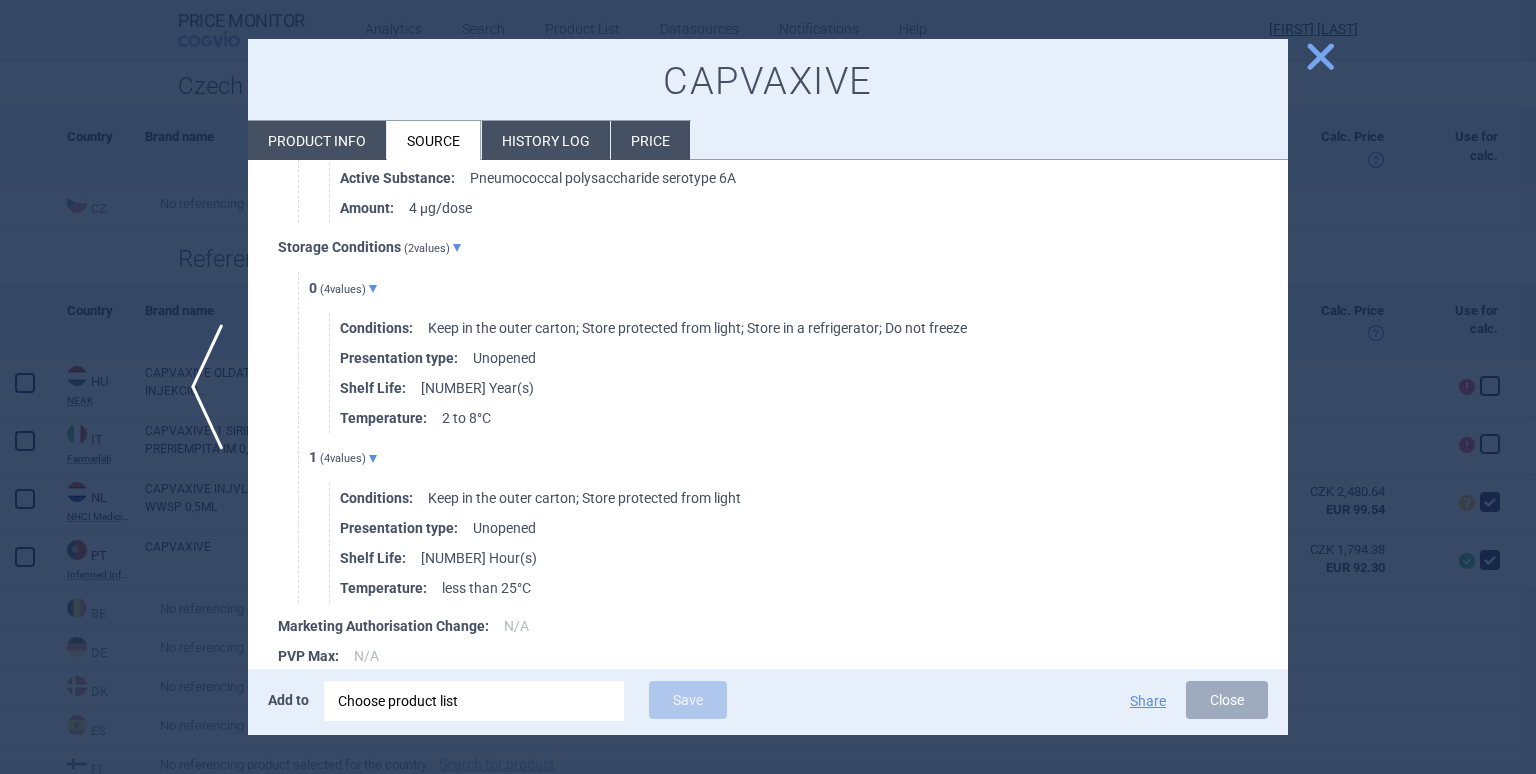 scroll, scrollTop: 3916, scrollLeft: 0, axis: vertical 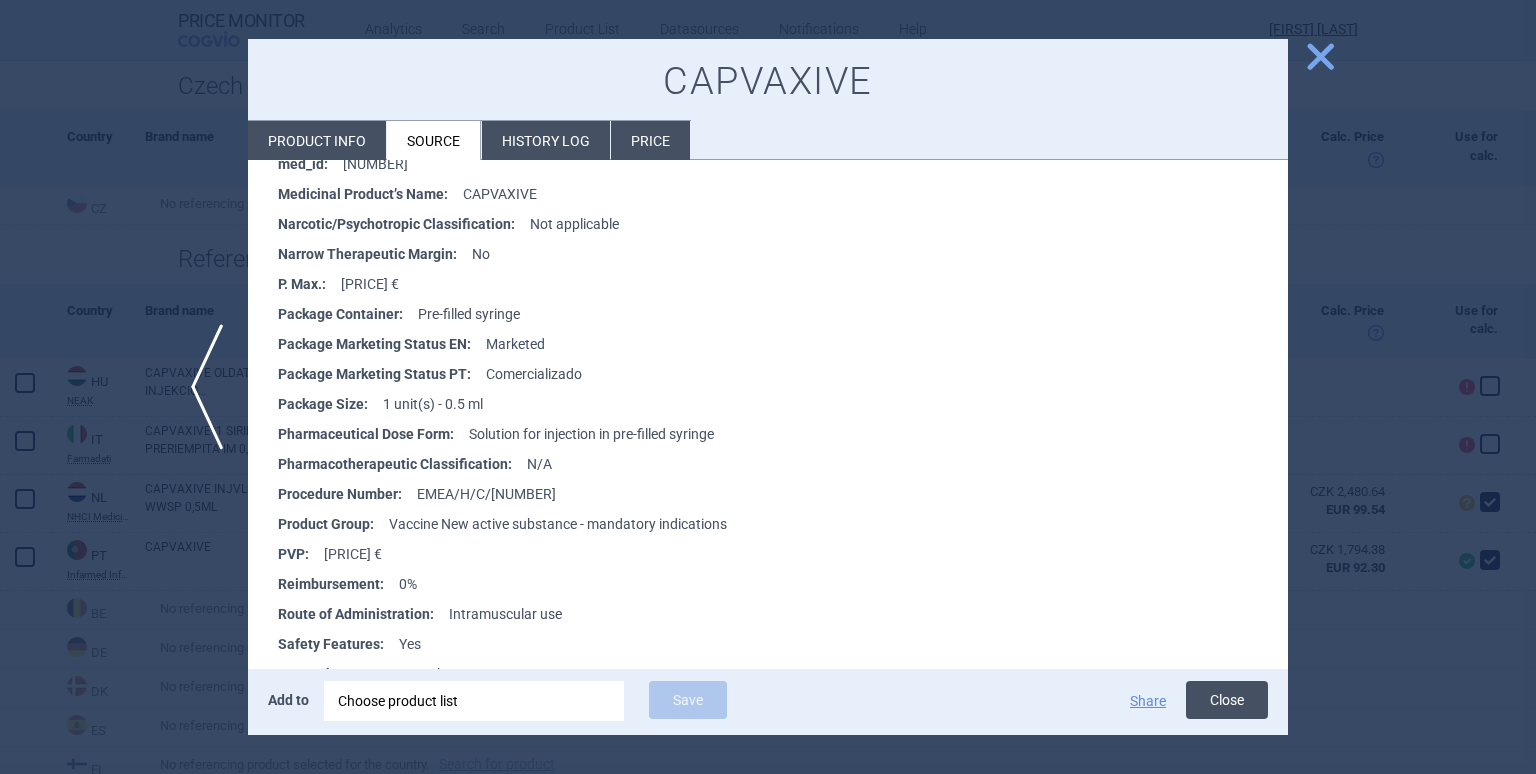 click on "Close" at bounding box center [1227, 700] 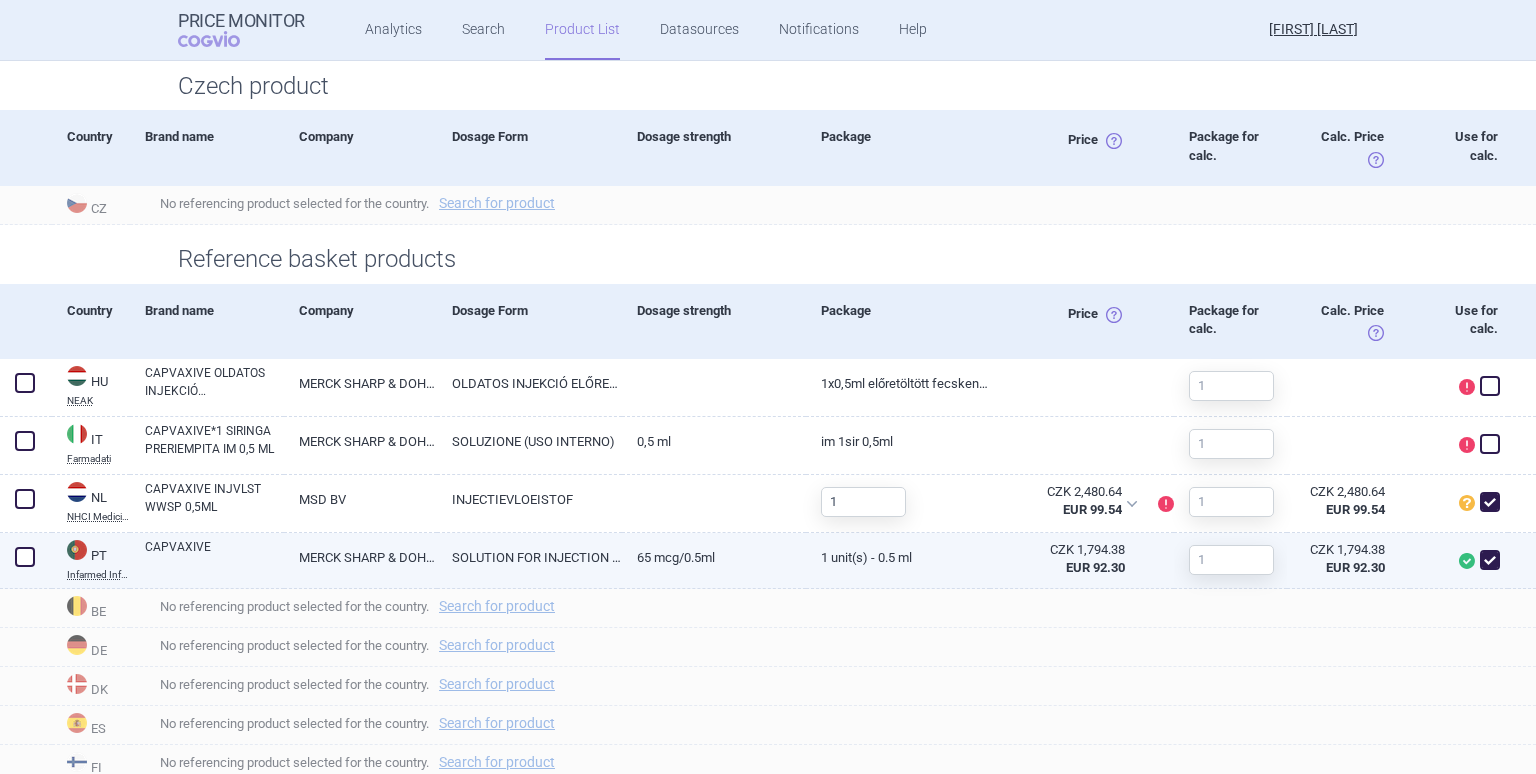 click on "MERCK SHARP & DOHME B.V." at bounding box center [361, 557] 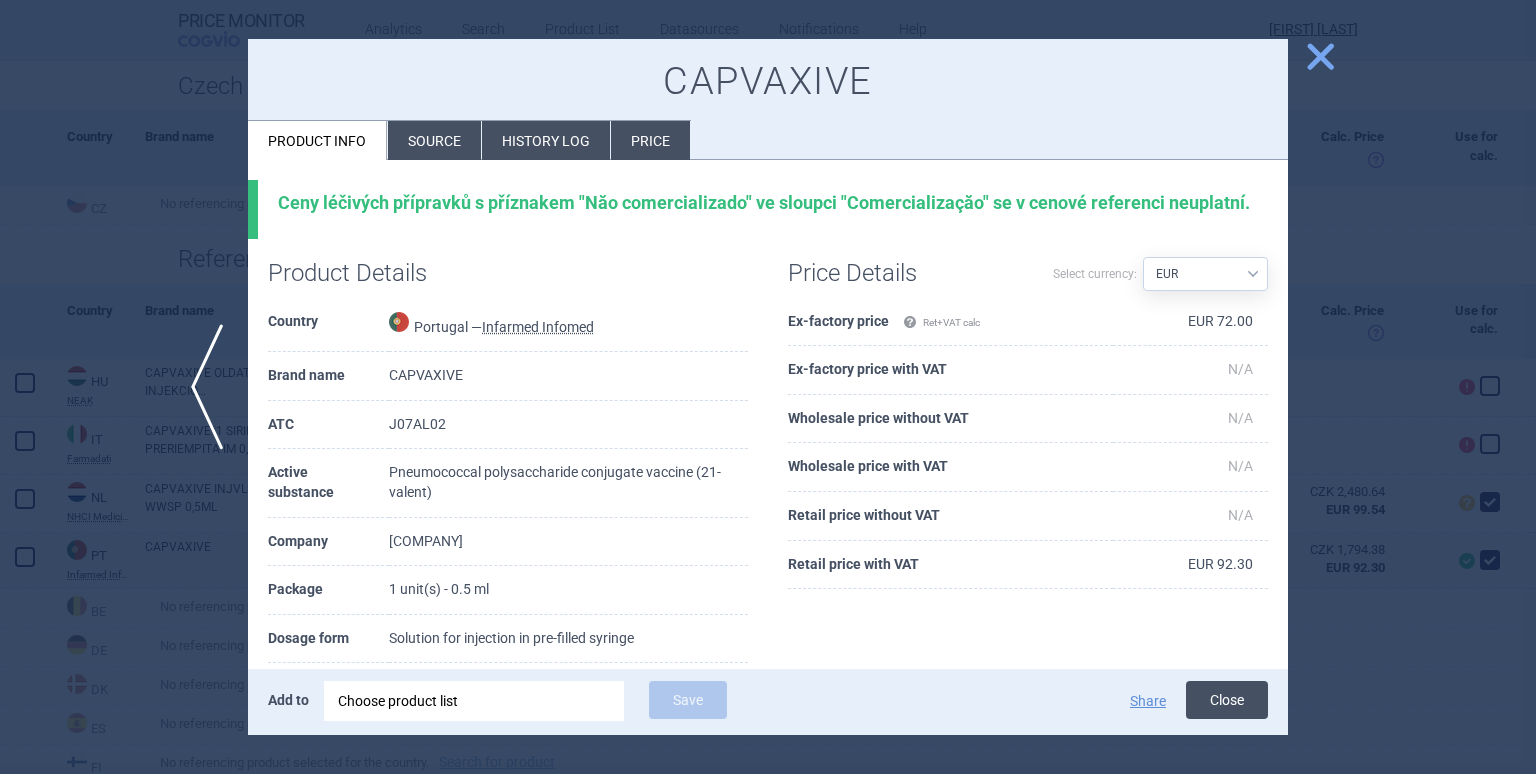 click on "Close" at bounding box center [1227, 700] 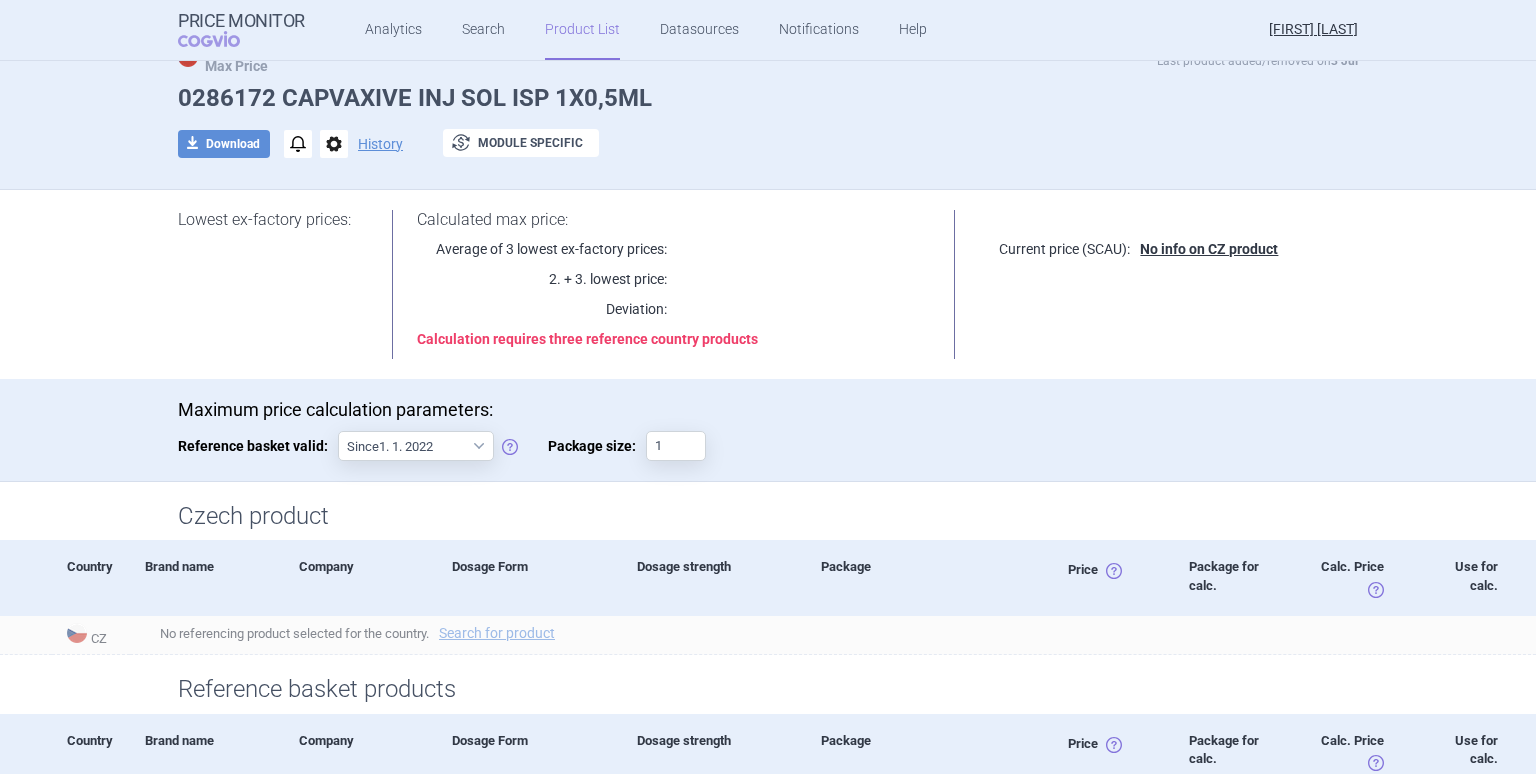 scroll, scrollTop: 100, scrollLeft: 0, axis: vertical 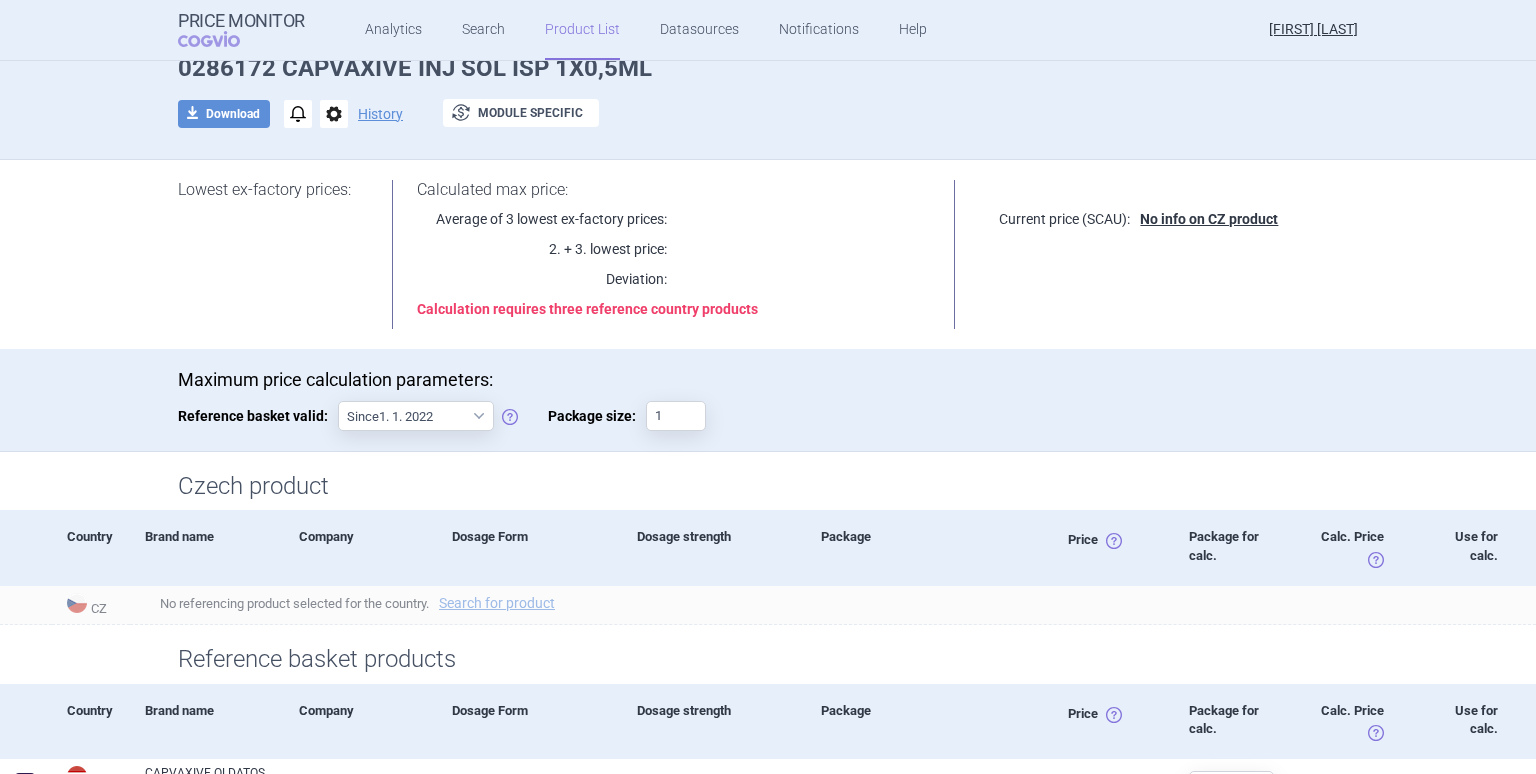 click on "Maximum price calculation parameters:" at bounding box center [768, 380] 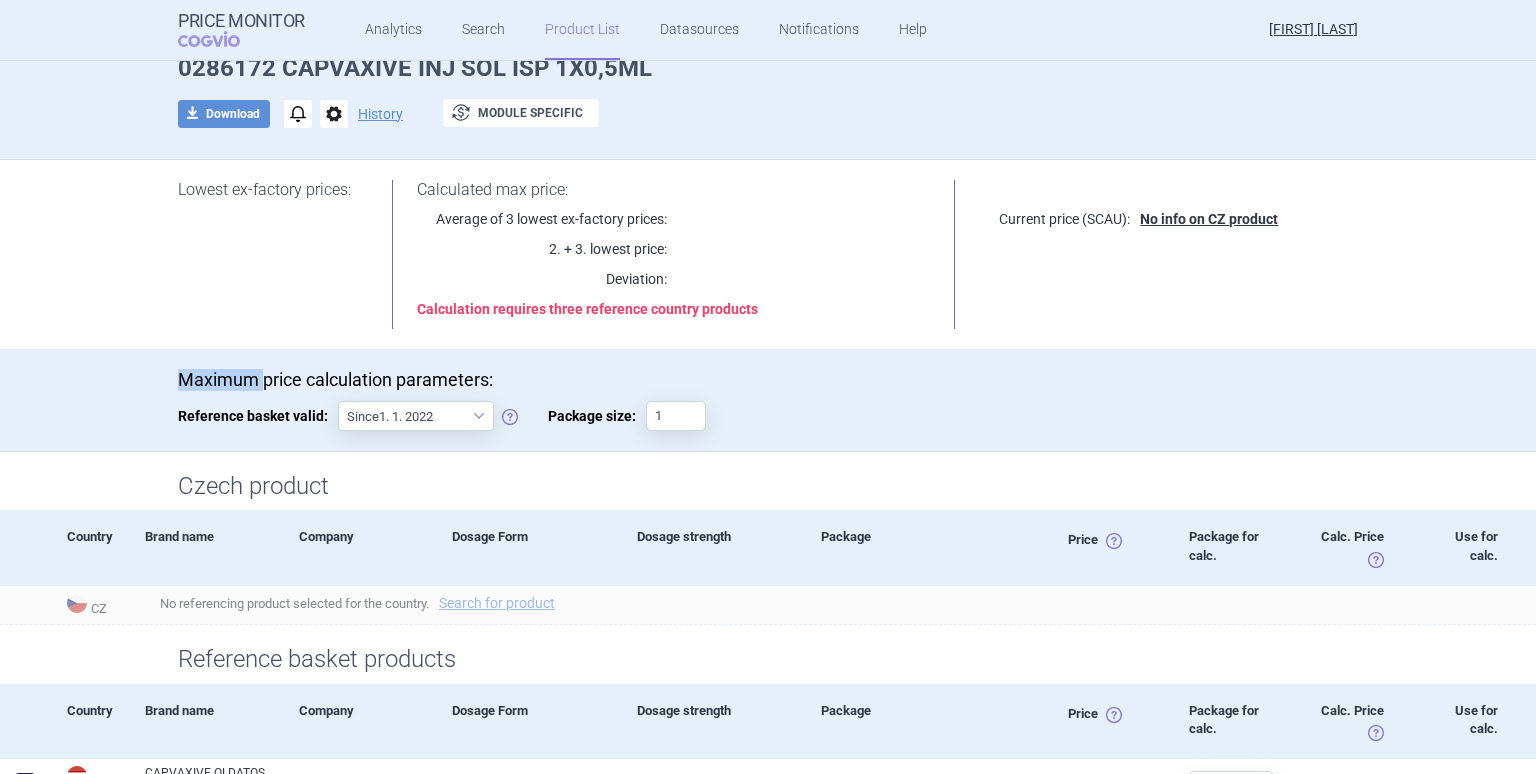 click on "Maximum price calculation parameters:" at bounding box center [768, 380] 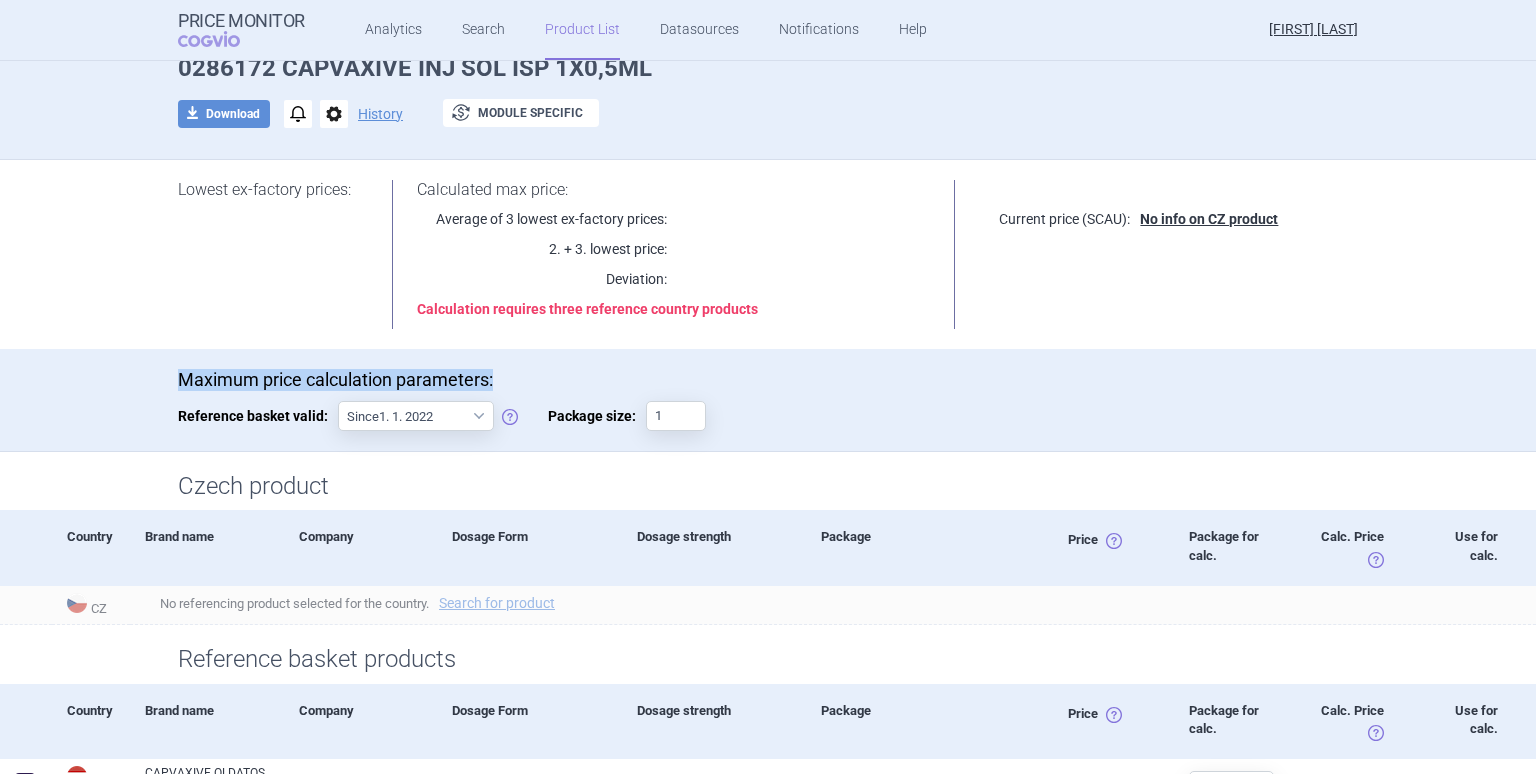 click on "Maximum price calculation parameters:" at bounding box center (768, 380) 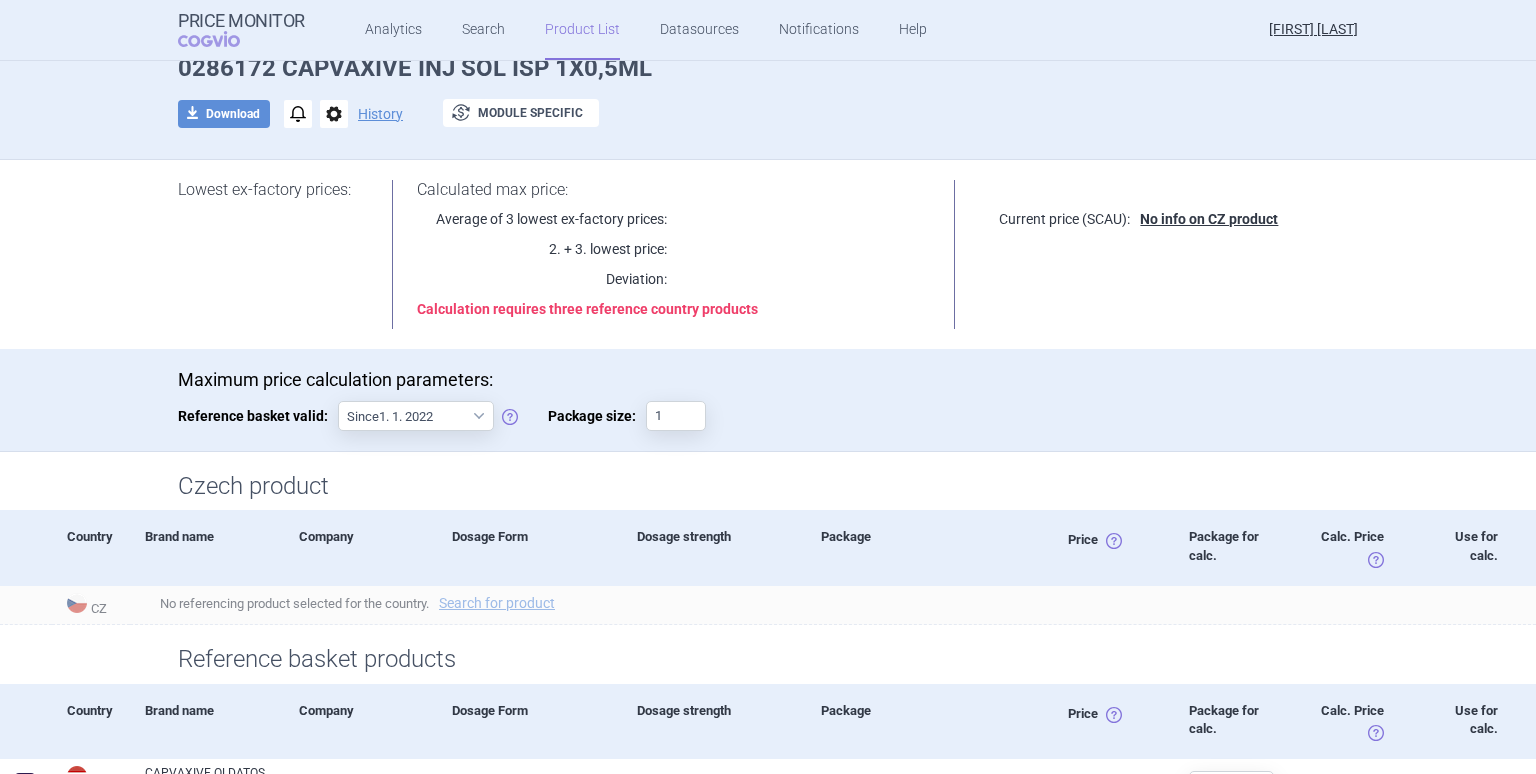 click on "Reference basket valid:" at bounding box center [258, 416] 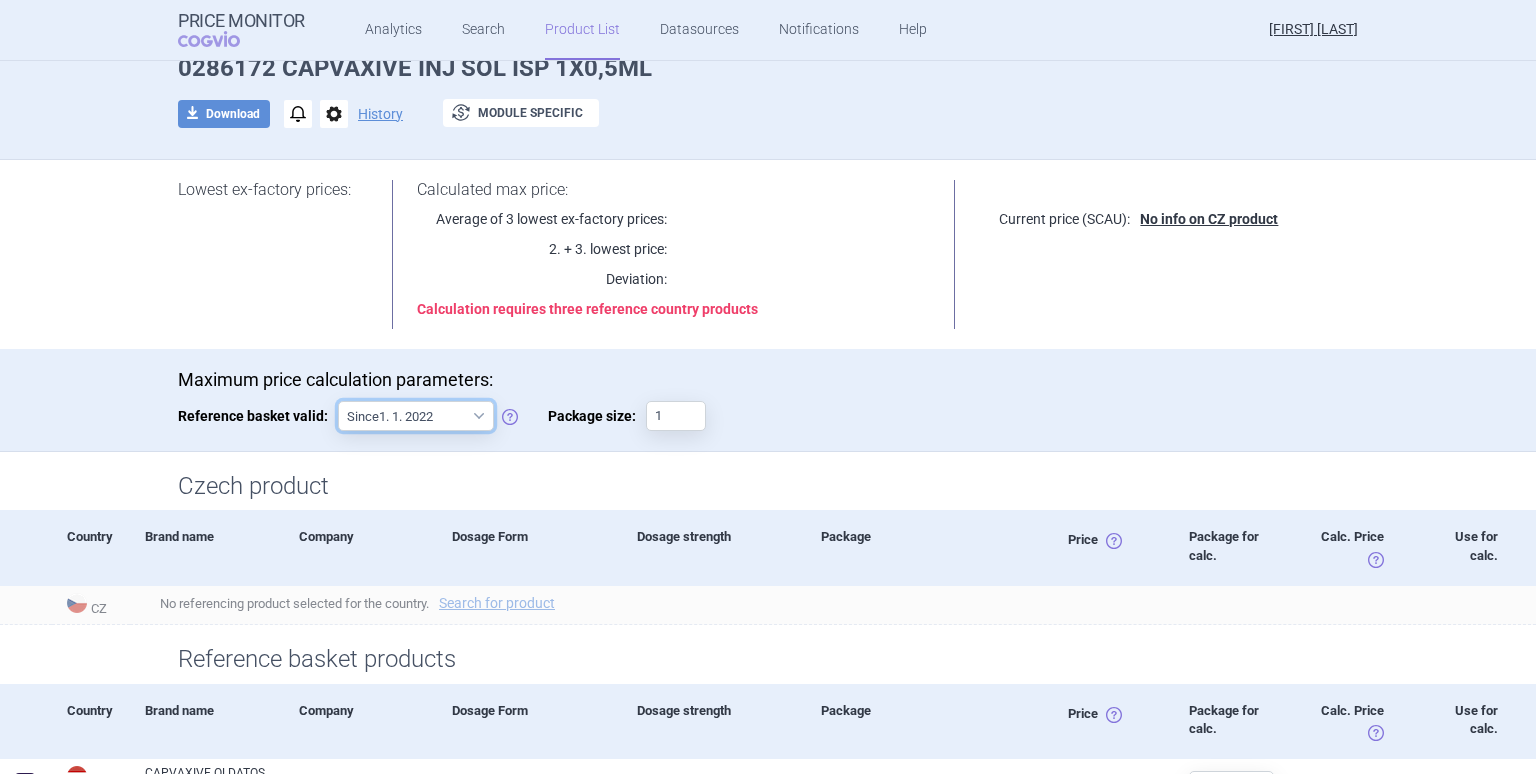 click on "Since  1. 1. 2022 Since  1. 2. 2020 Since  1. 1. 2018 Since  1. 4. 2012" at bounding box center (416, 416) 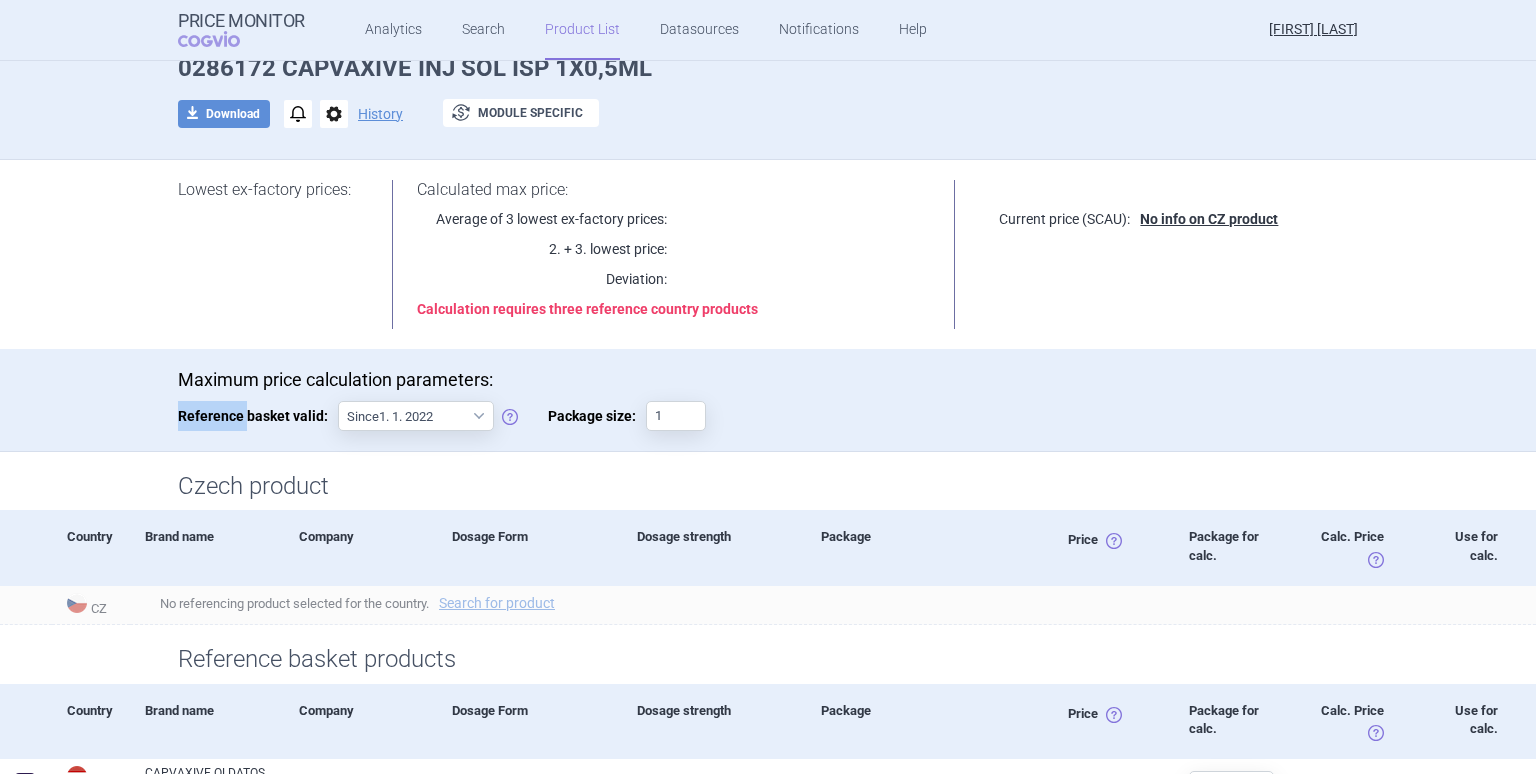 click on "Reference basket valid:" at bounding box center (258, 416) 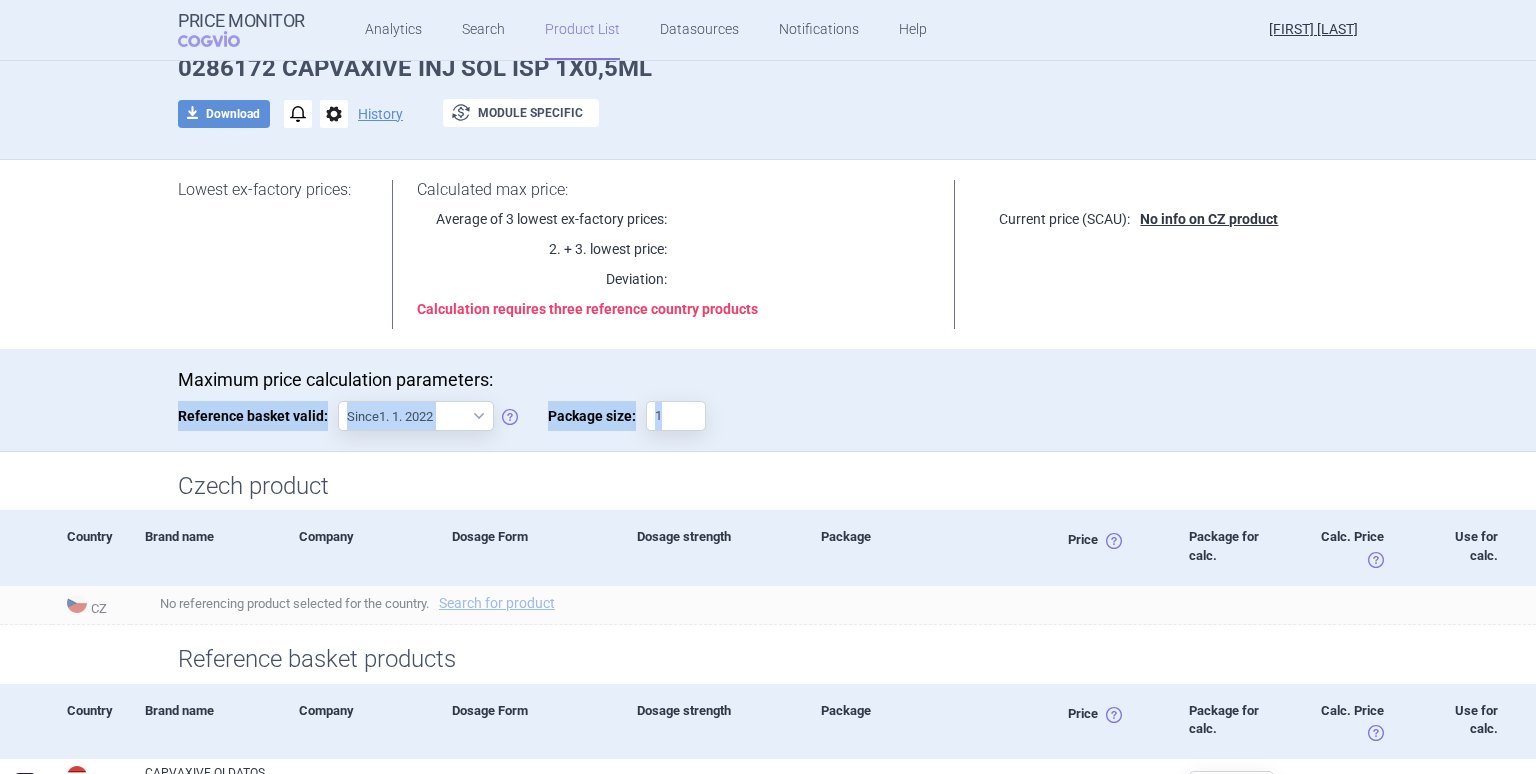 click on "Reference basket valid:" at bounding box center (258, 416) 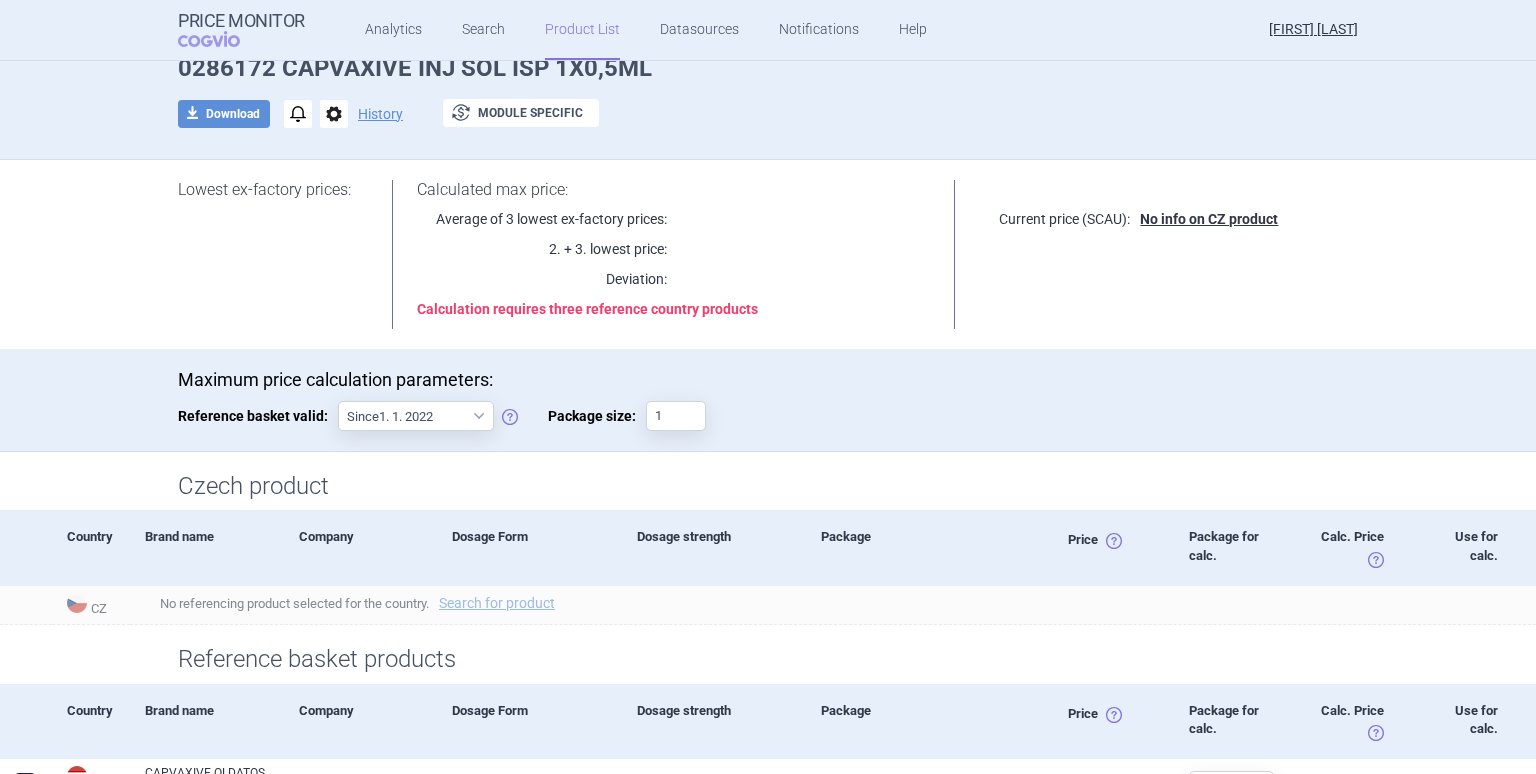 click on "Maximum price calculation parameters:" at bounding box center [768, 380] 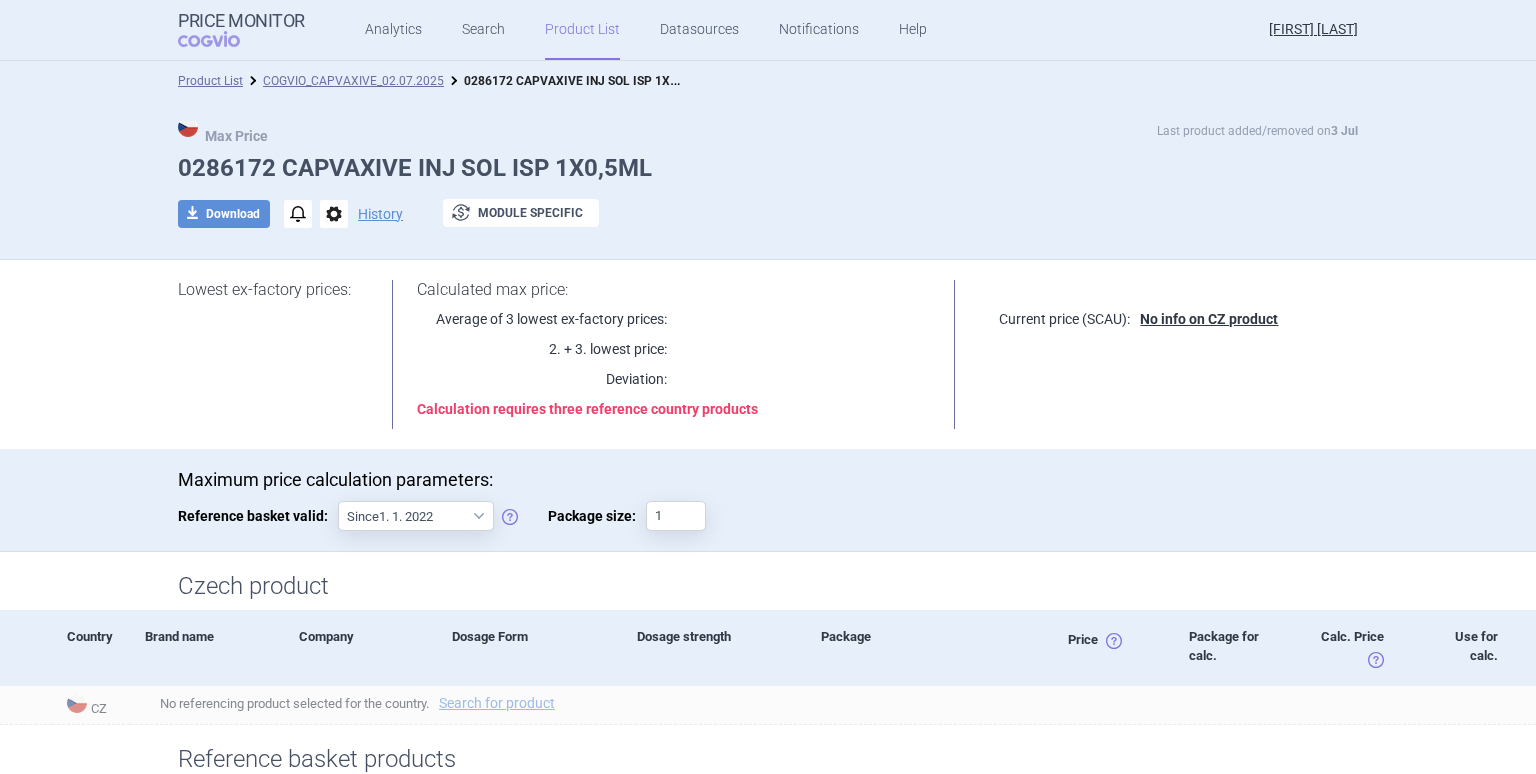 scroll, scrollTop: 500, scrollLeft: 0, axis: vertical 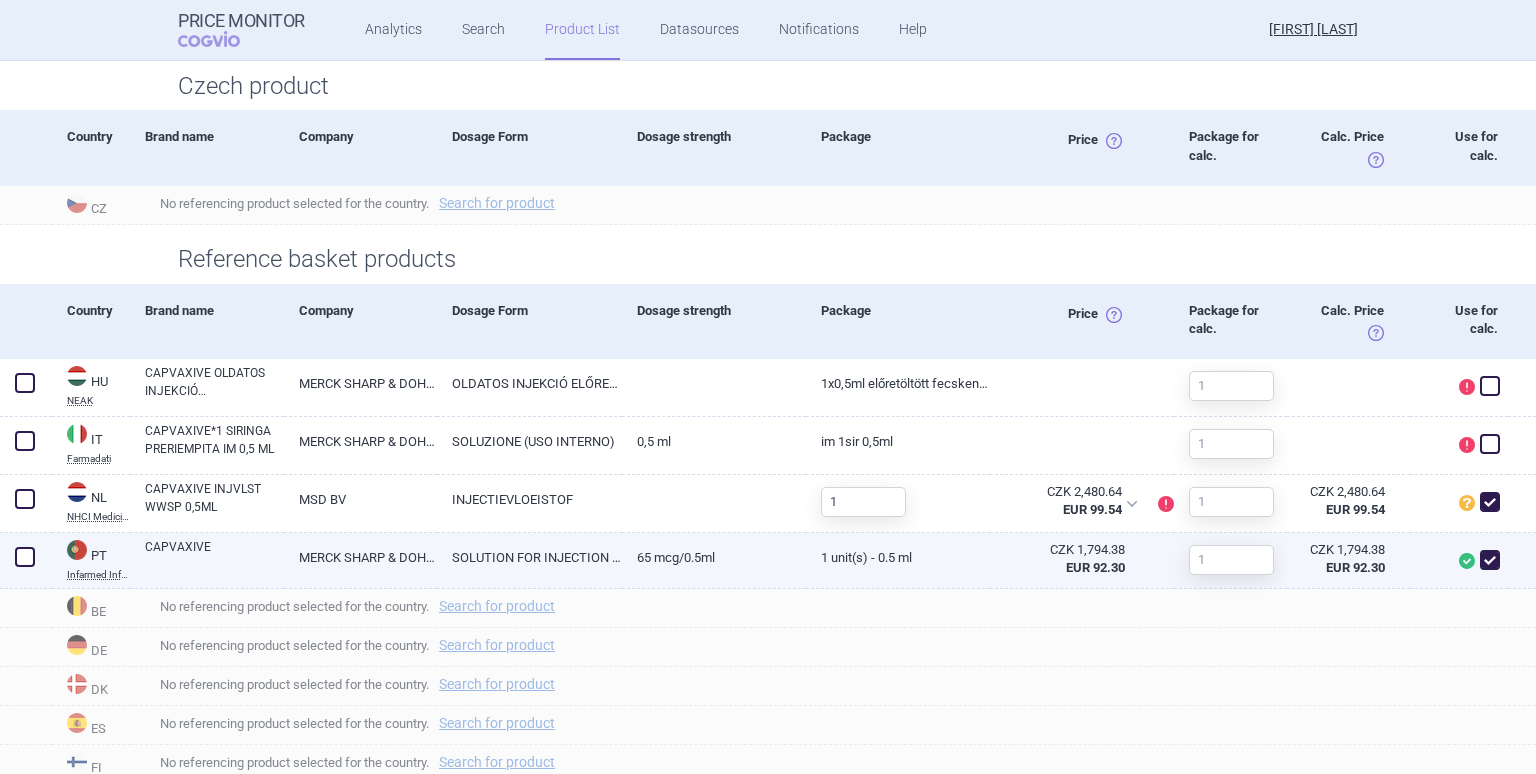 click on "MERCK SHARP & DOHME B.V." at bounding box center (361, 557) 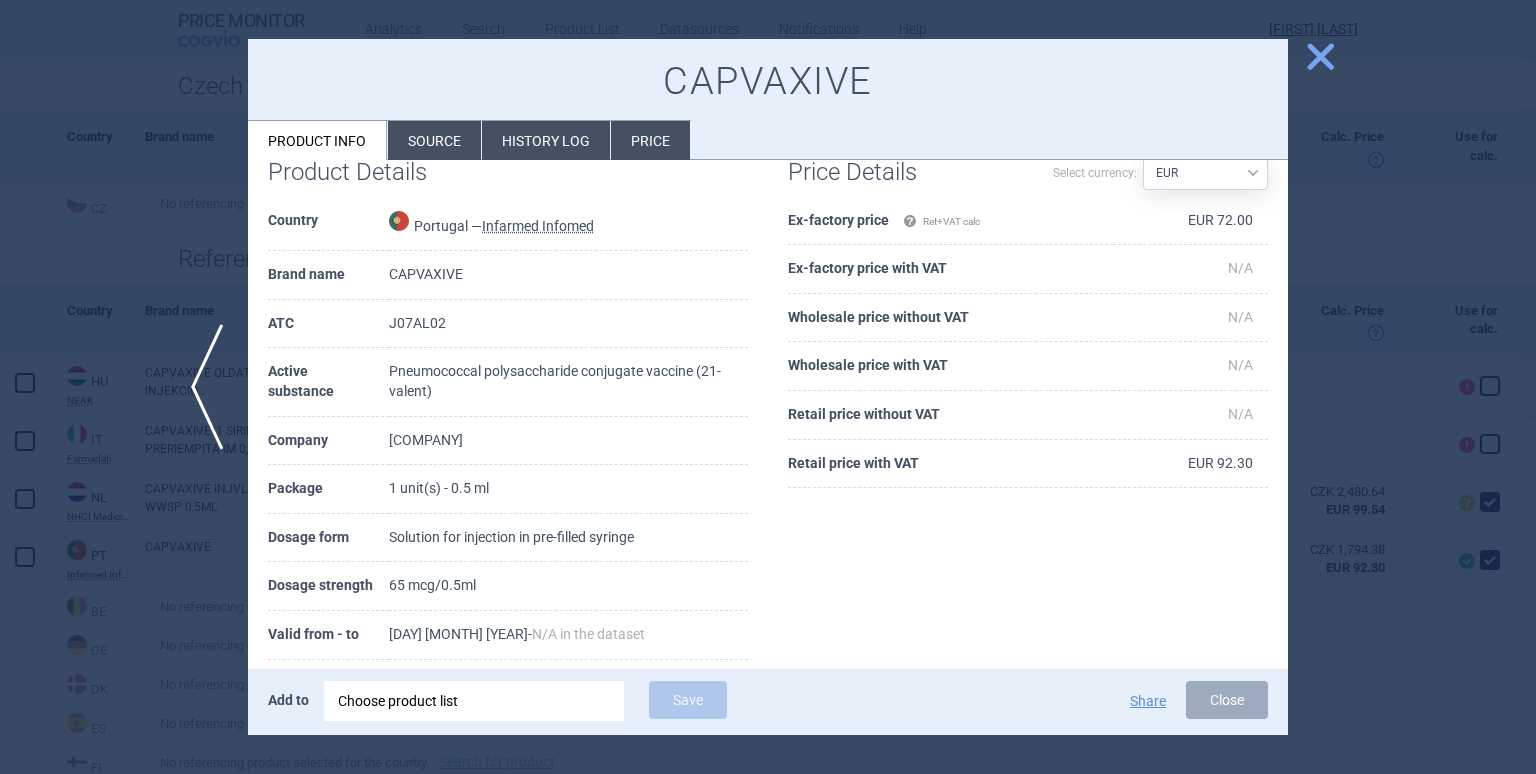 scroll, scrollTop: 274, scrollLeft: 0, axis: vertical 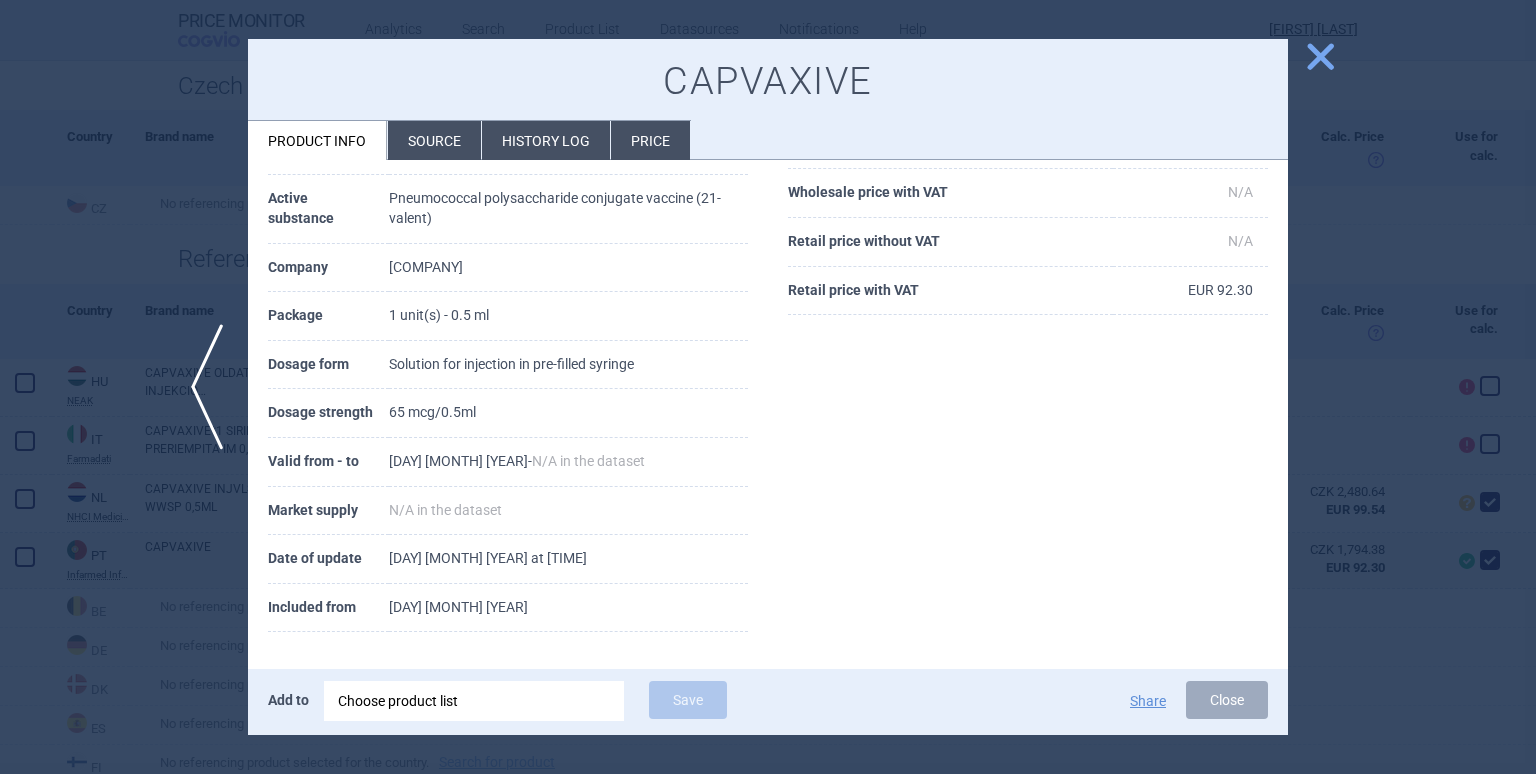 click on "Source" at bounding box center [434, 140] 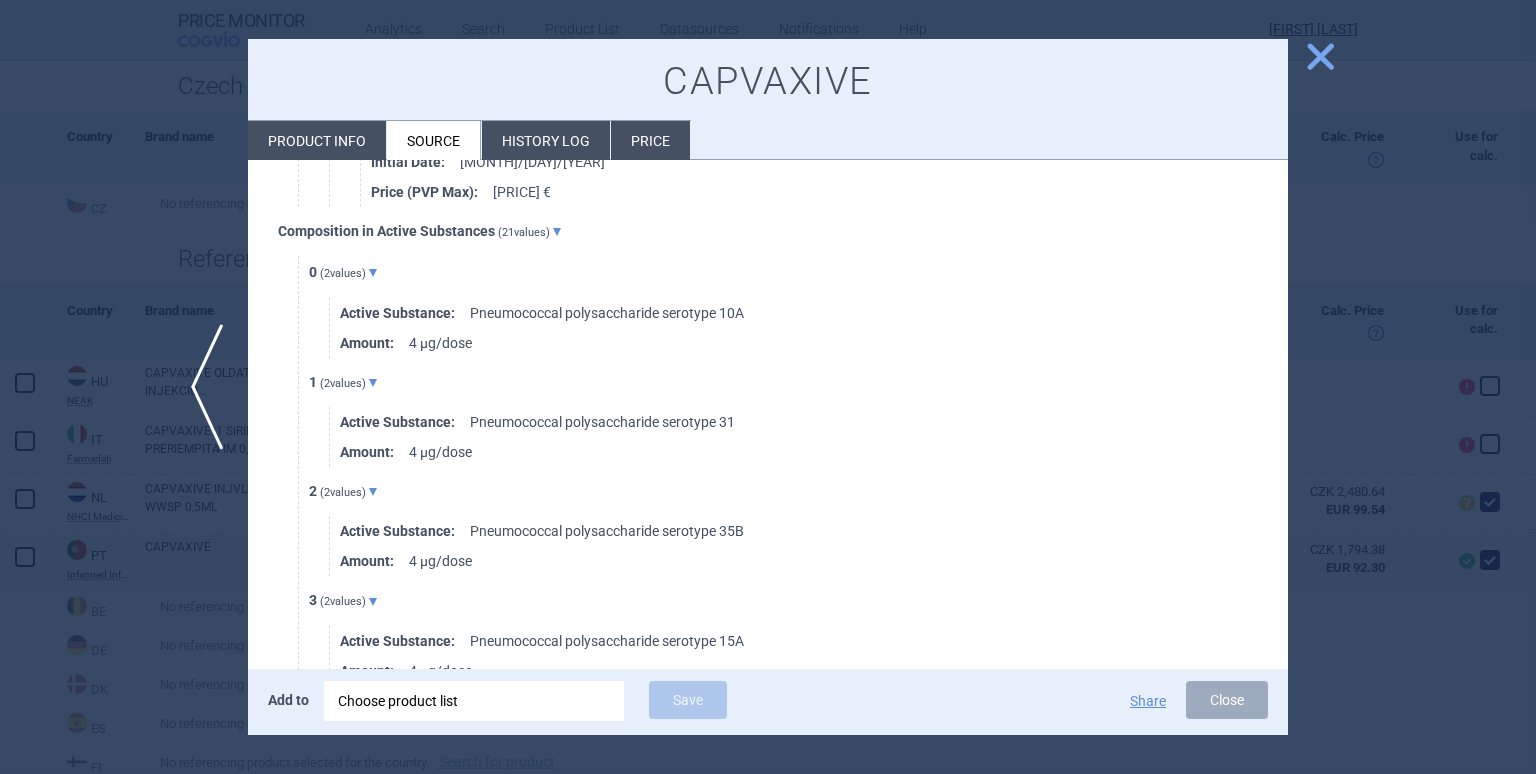 scroll, scrollTop: 1674, scrollLeft: 0, axis: vertical 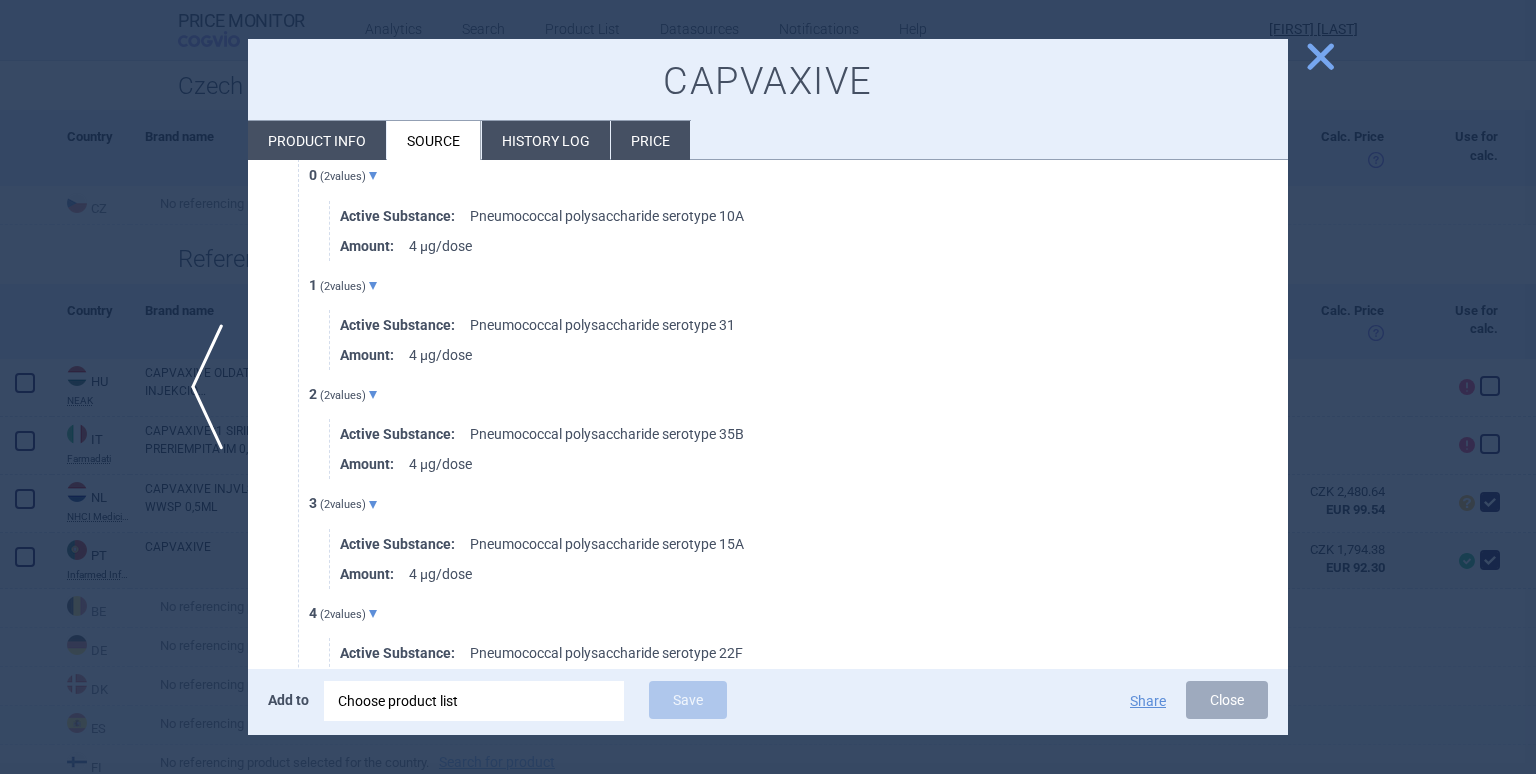 click on "Close" at bounding box center (1227, 700) 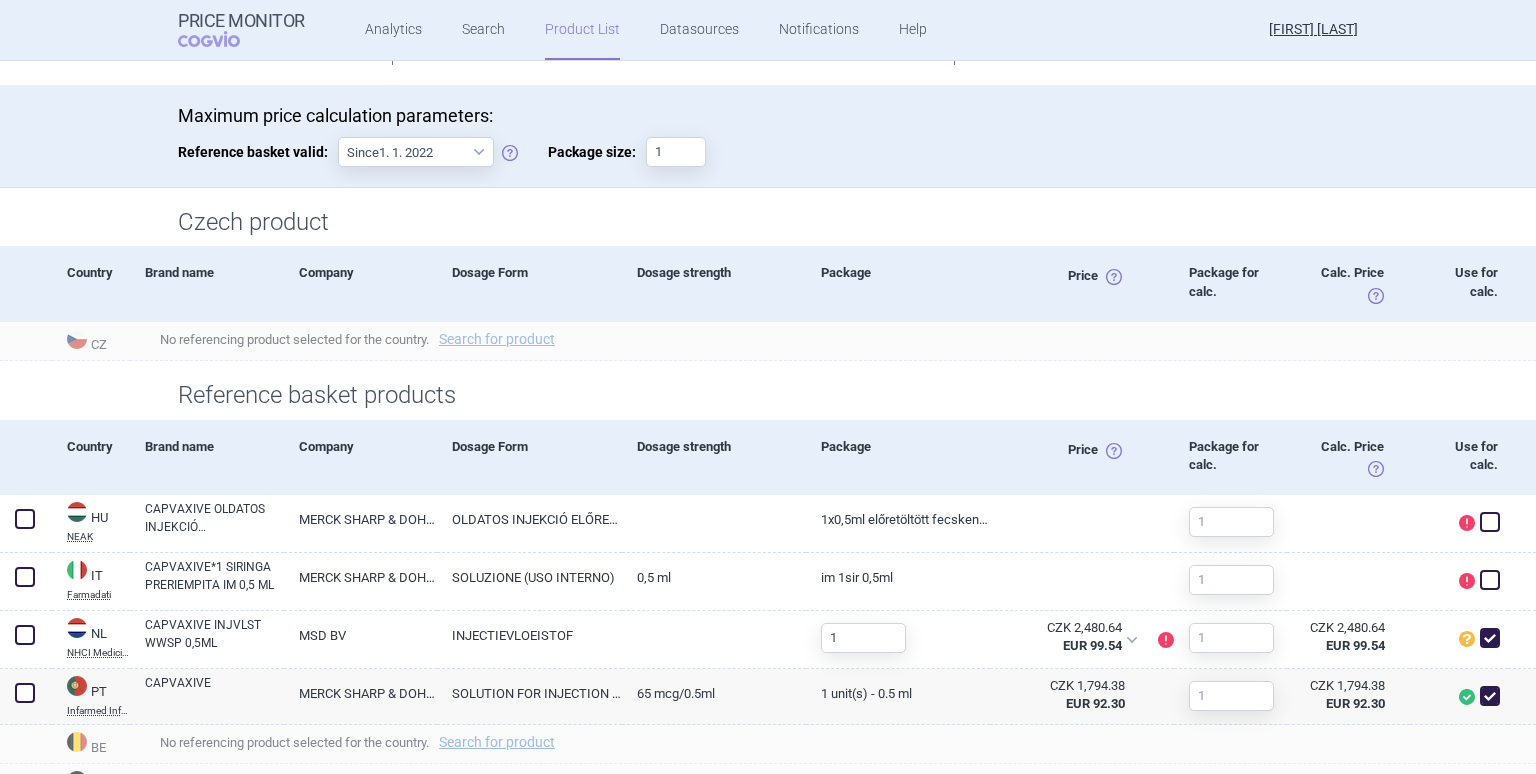scroll, scrollTop: 200, scrollLeft: 0, axis: vertical 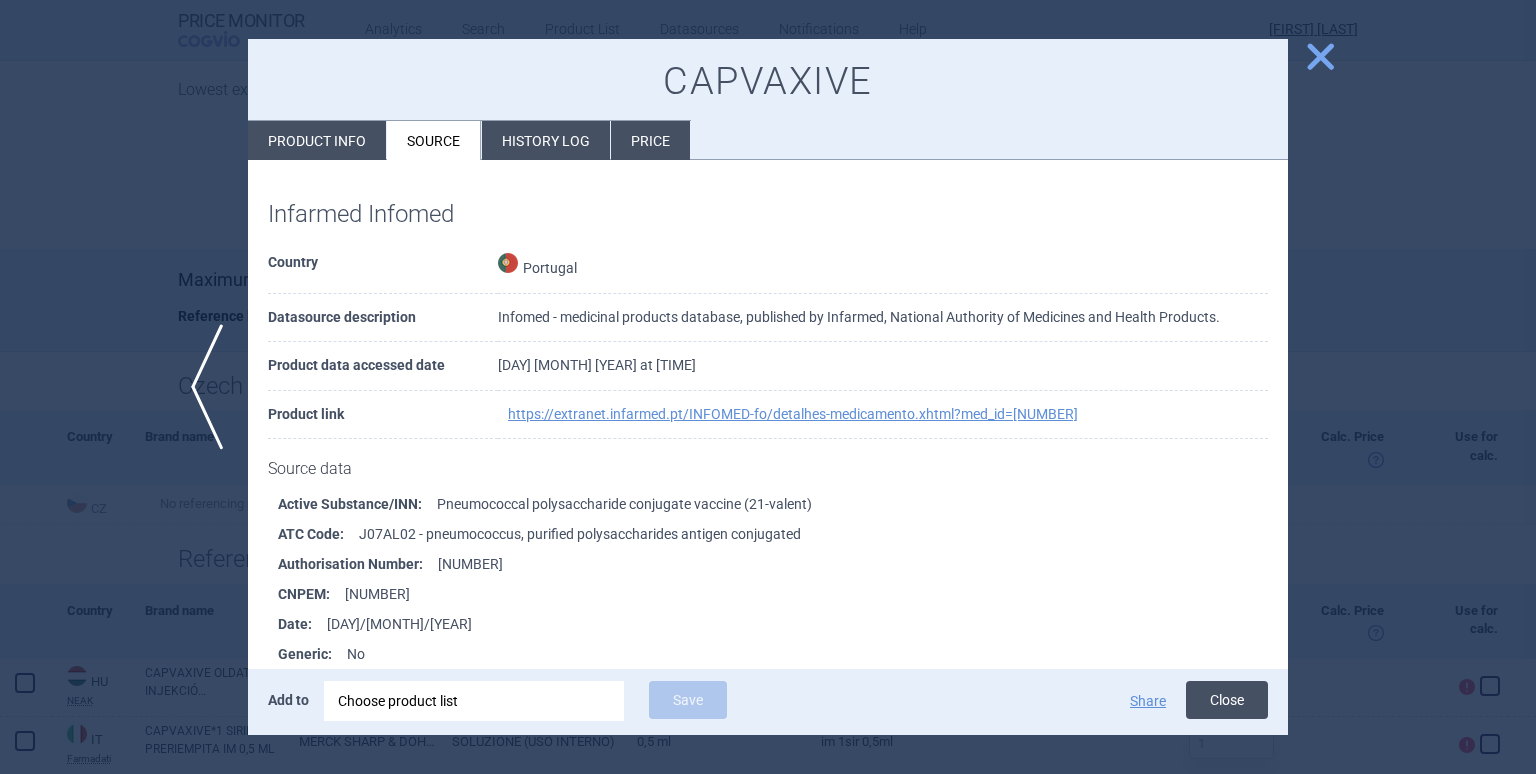 click on "Close" at bounding box center [1227, 700] 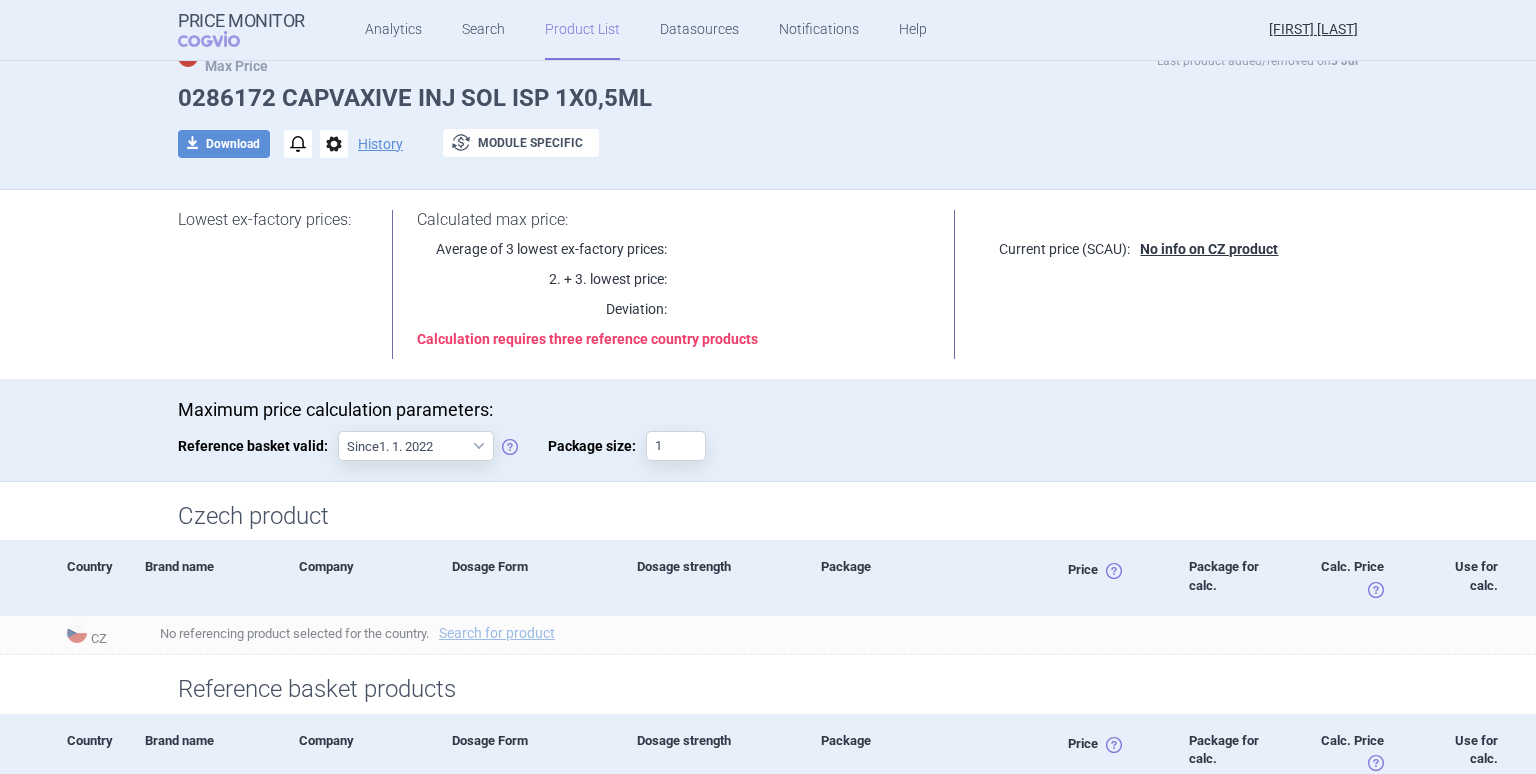 scroll, scrollTop: 0, scrollLeft: 0, axis: both 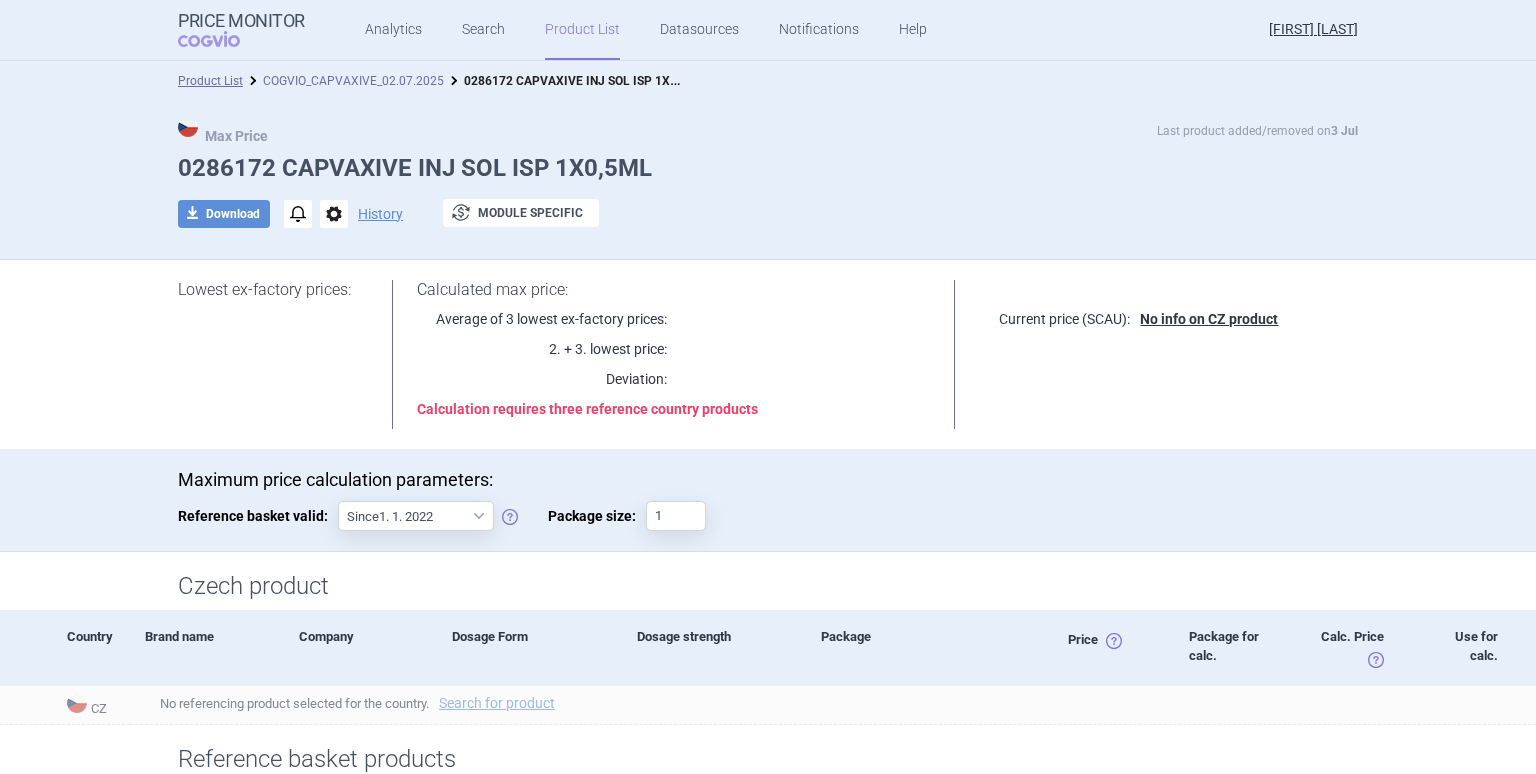 click on "COGVIO_CAPVAXIVE_02.07.2025" at bounding box center [353, 81] 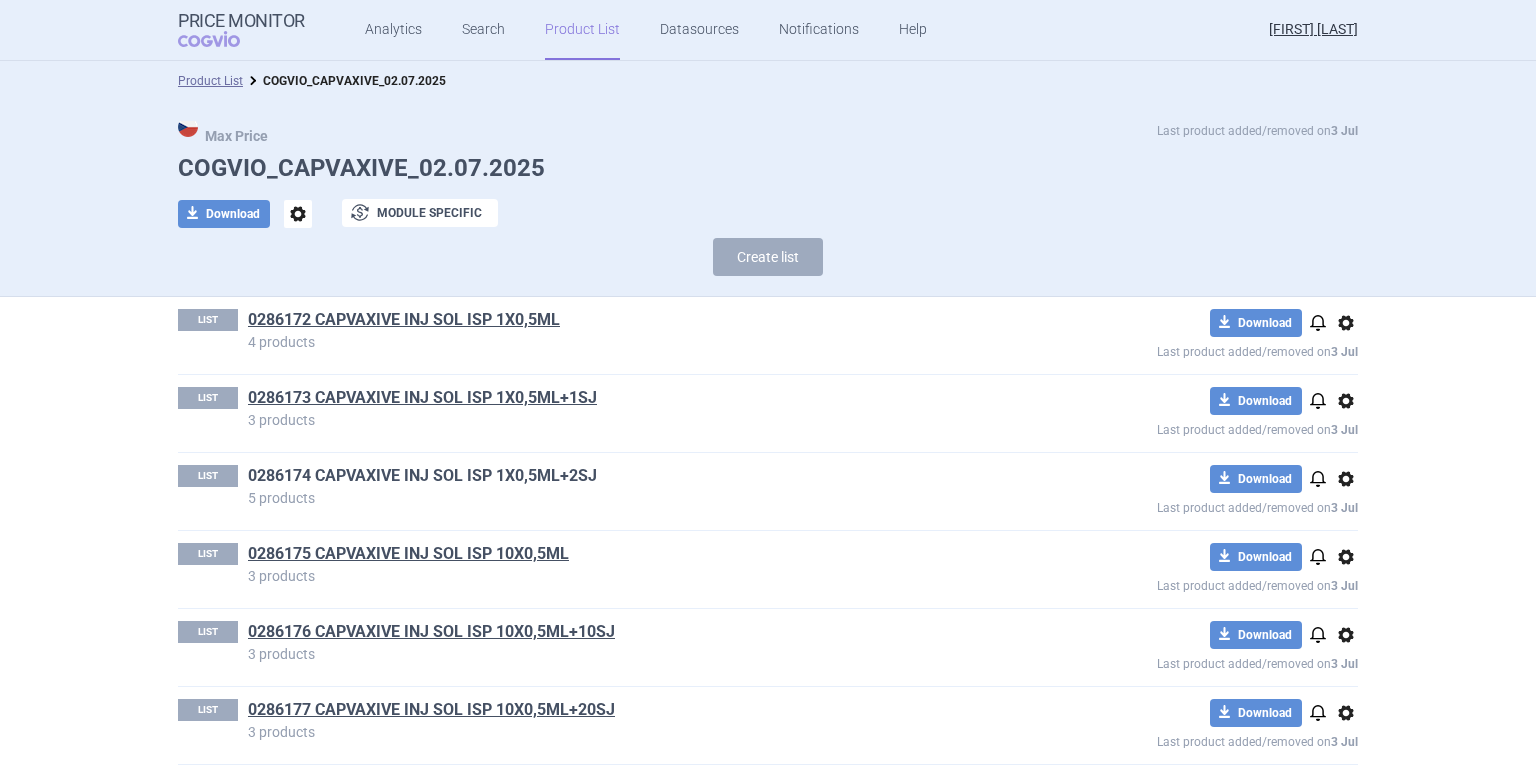 click on "0286174 CAPVAXIVE INJ SOL ISP 1X0,5ML+2SJ" at bounding box center (422, 476) 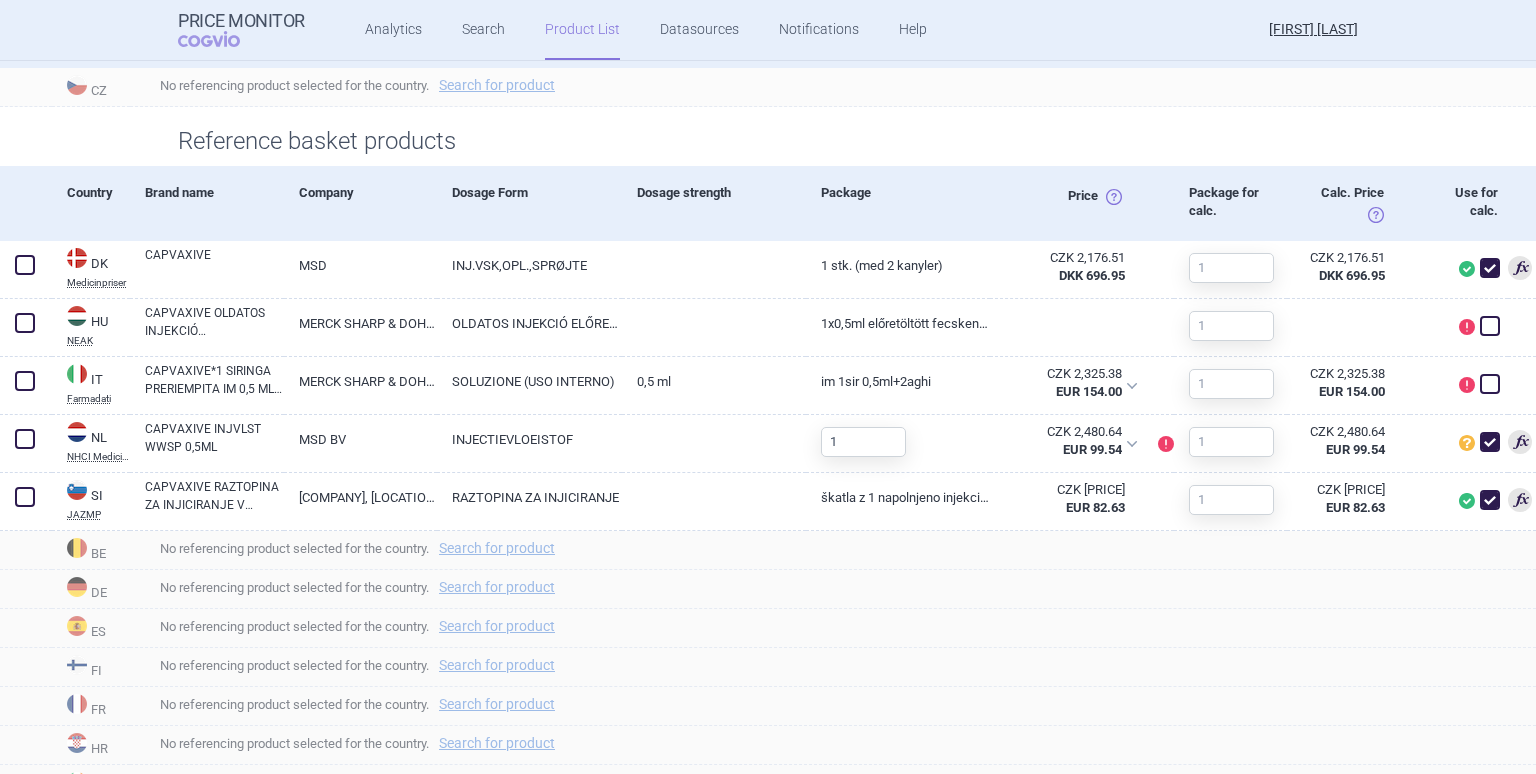 scroll, scrollTop: 0, scrollLeft: 0, axis: both 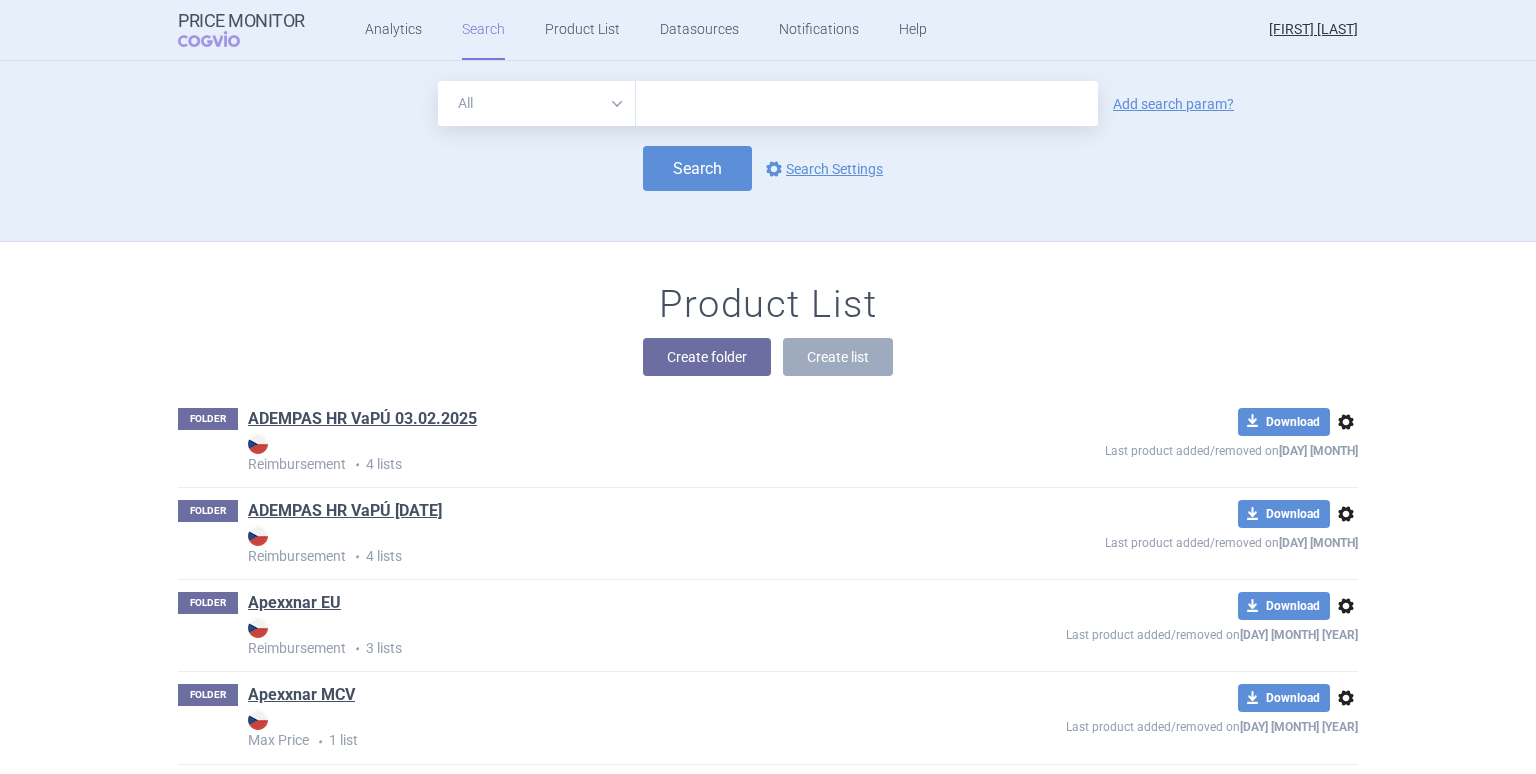 click on "All Brand Name ATC Company Active Substance Country Newer than" at bounding box center [537, 103] 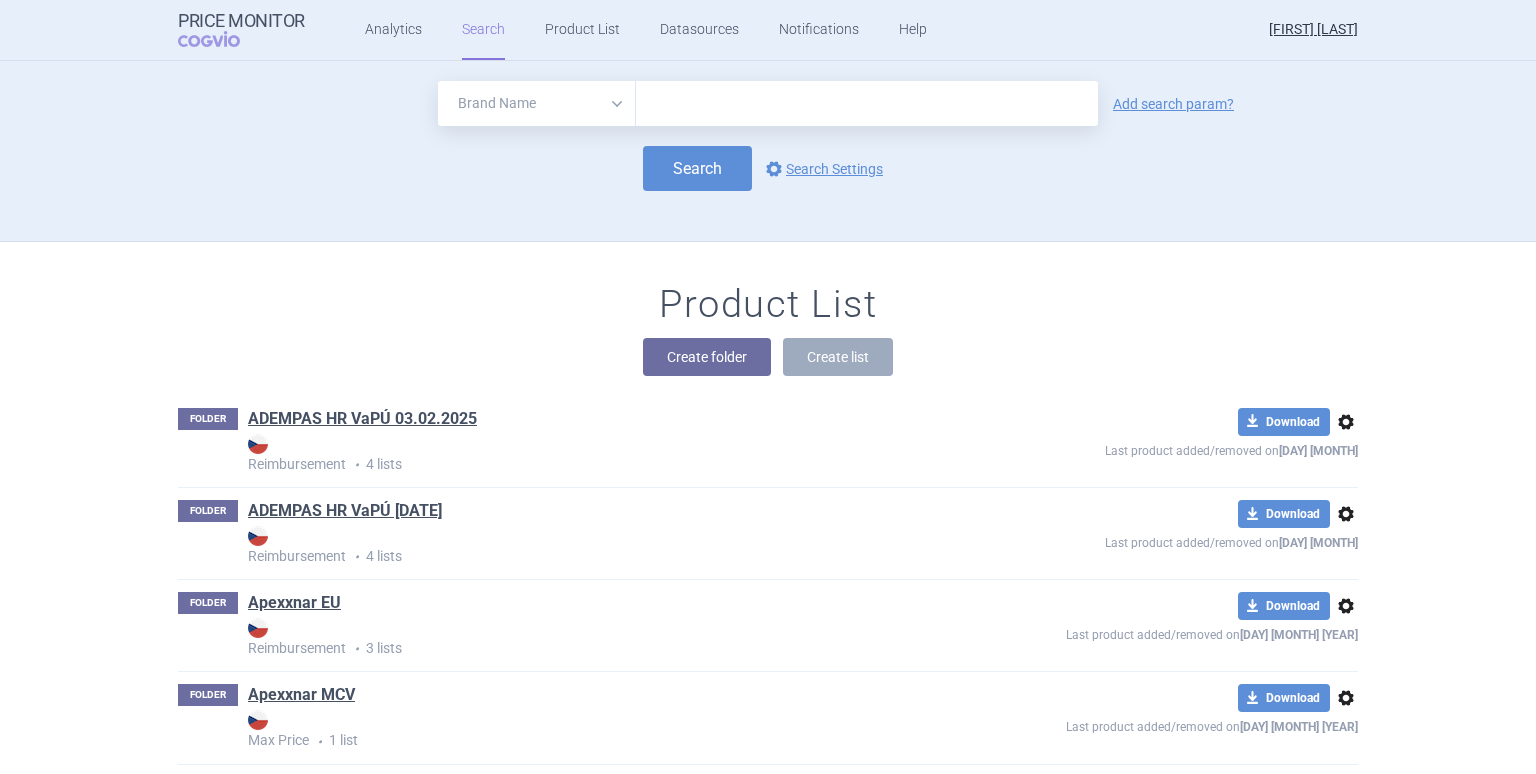 click on "All Brand Name ATC Company Active Substance Country Newer than" at bounding box center [537, 103] 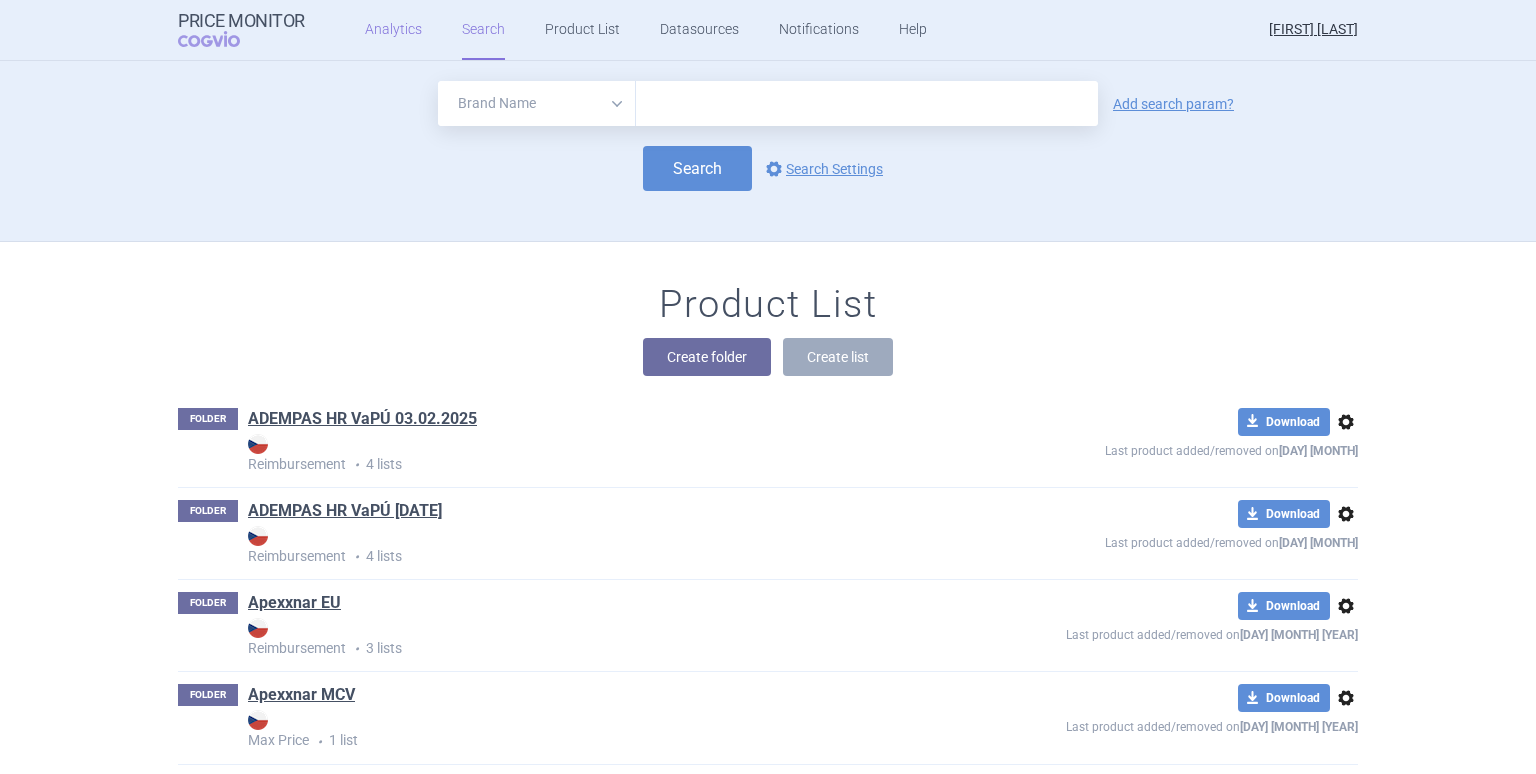 click on "Analytics" at bounding box center [393, 30] 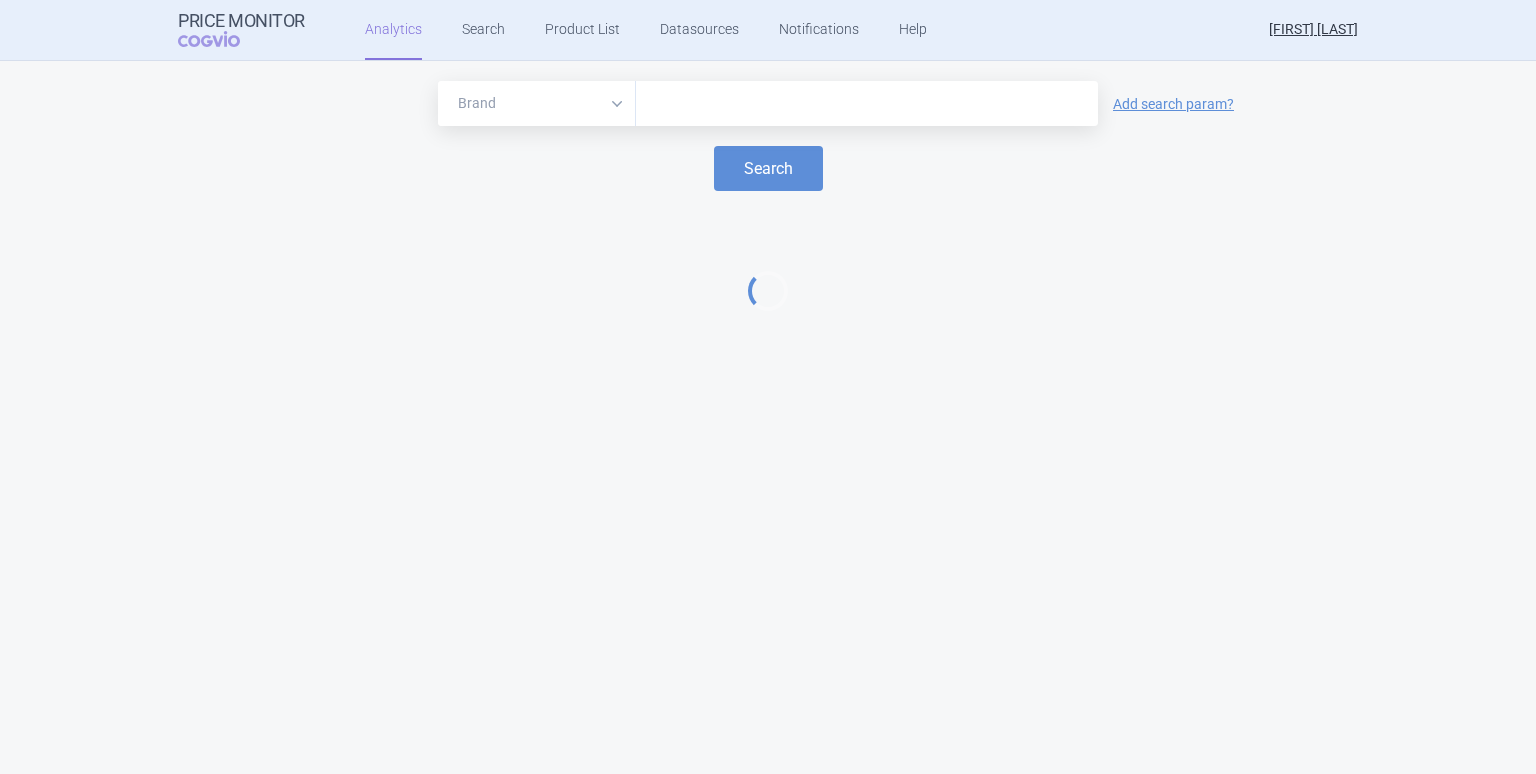 click on "Brand ATC/Active substance Therapeutic area" at bounding box center [537, 103] 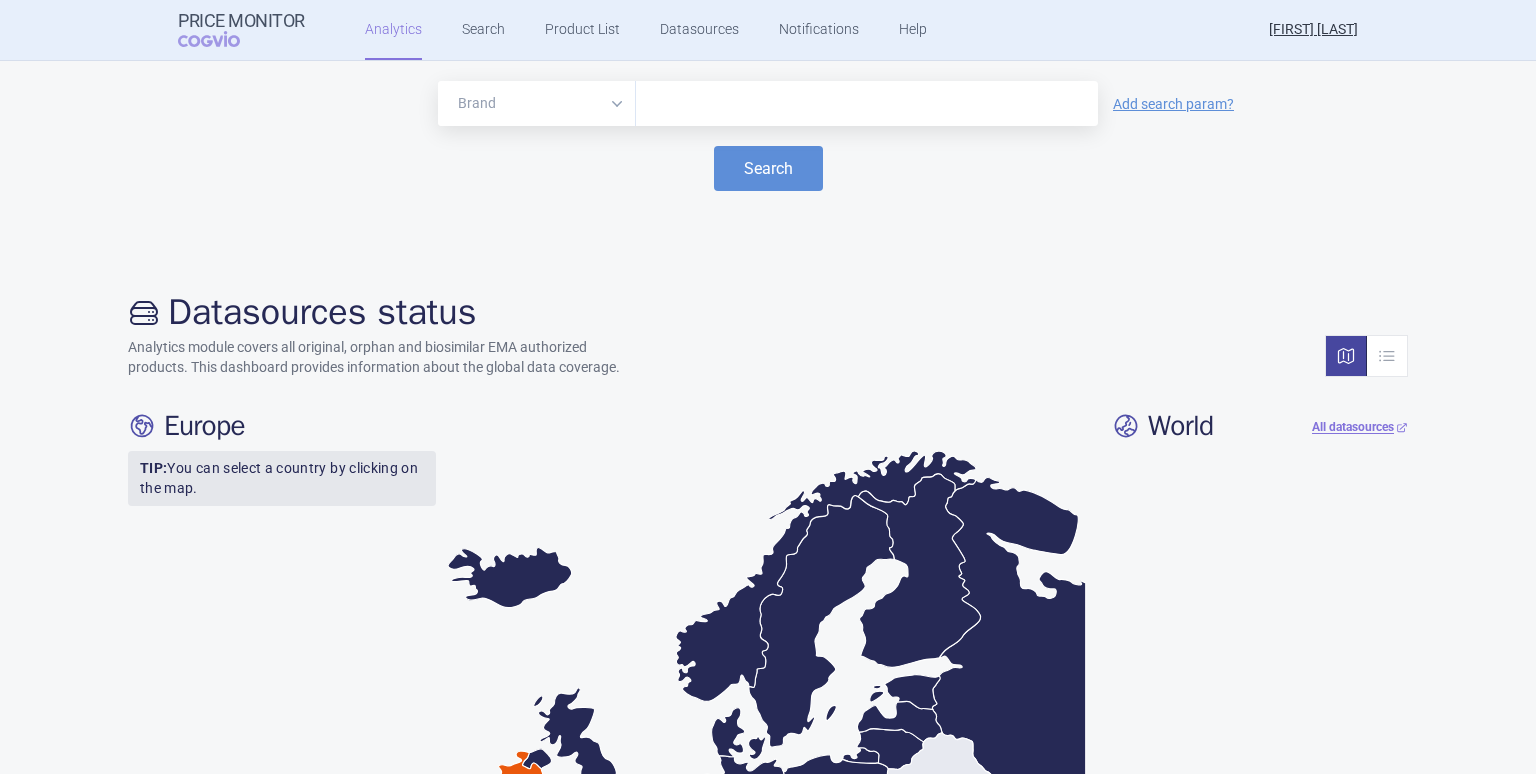 click at bounding box center (867, 104) 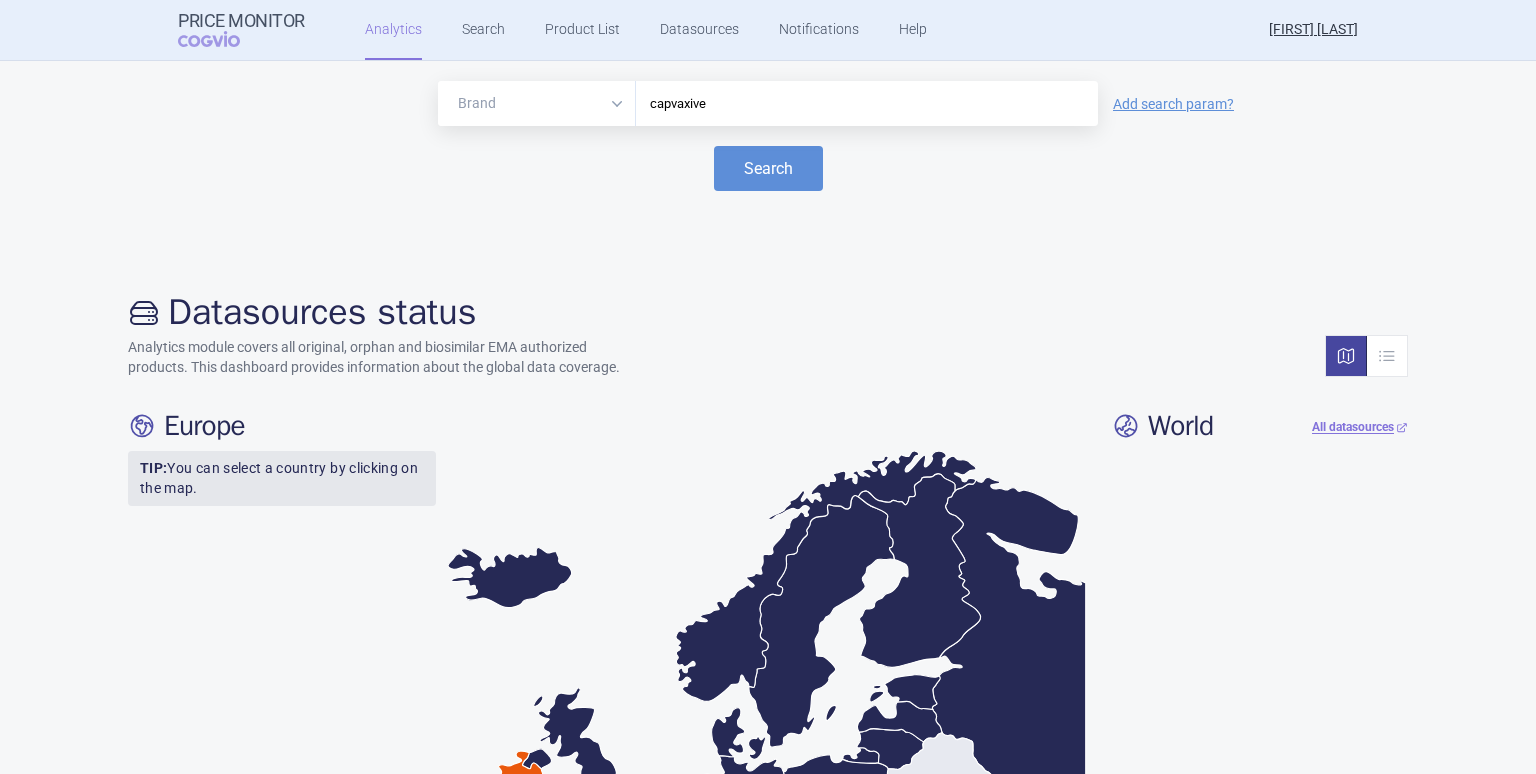 click on "capvaxive" at bounding box center (867, 104) 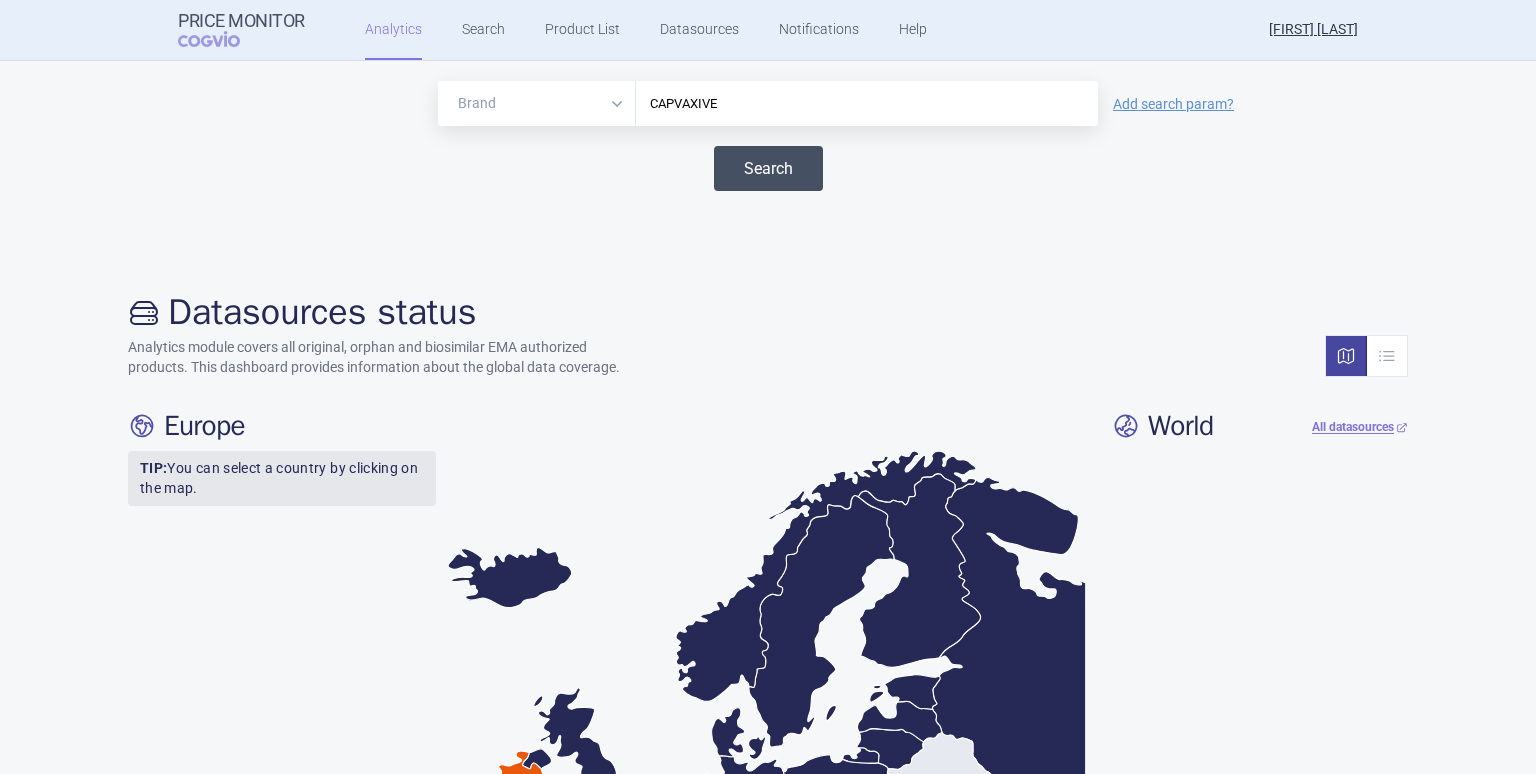 type on "CAPVAXIVE" 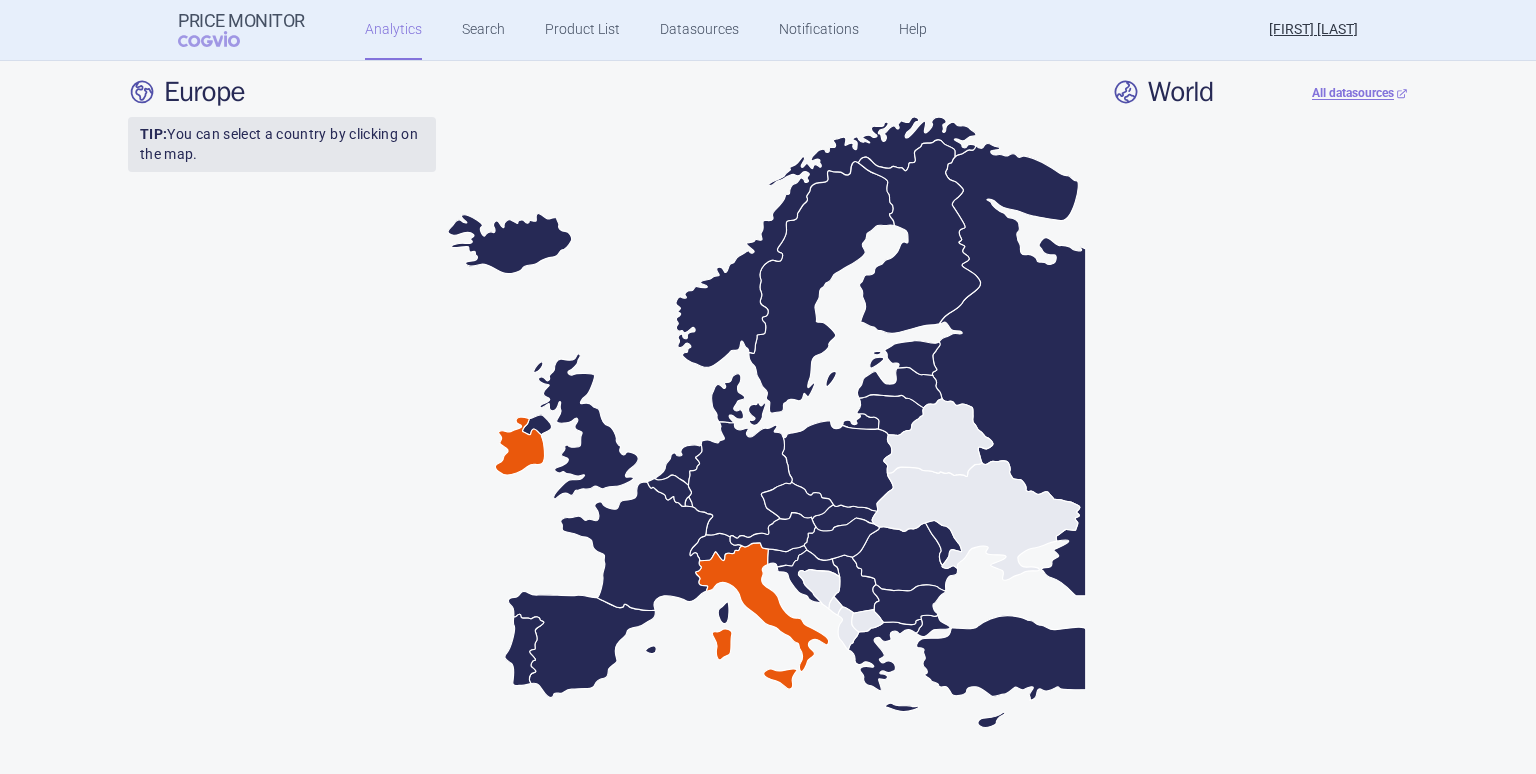 scroll, scrollTop: 0, scrollLeft: 0, axis: both 